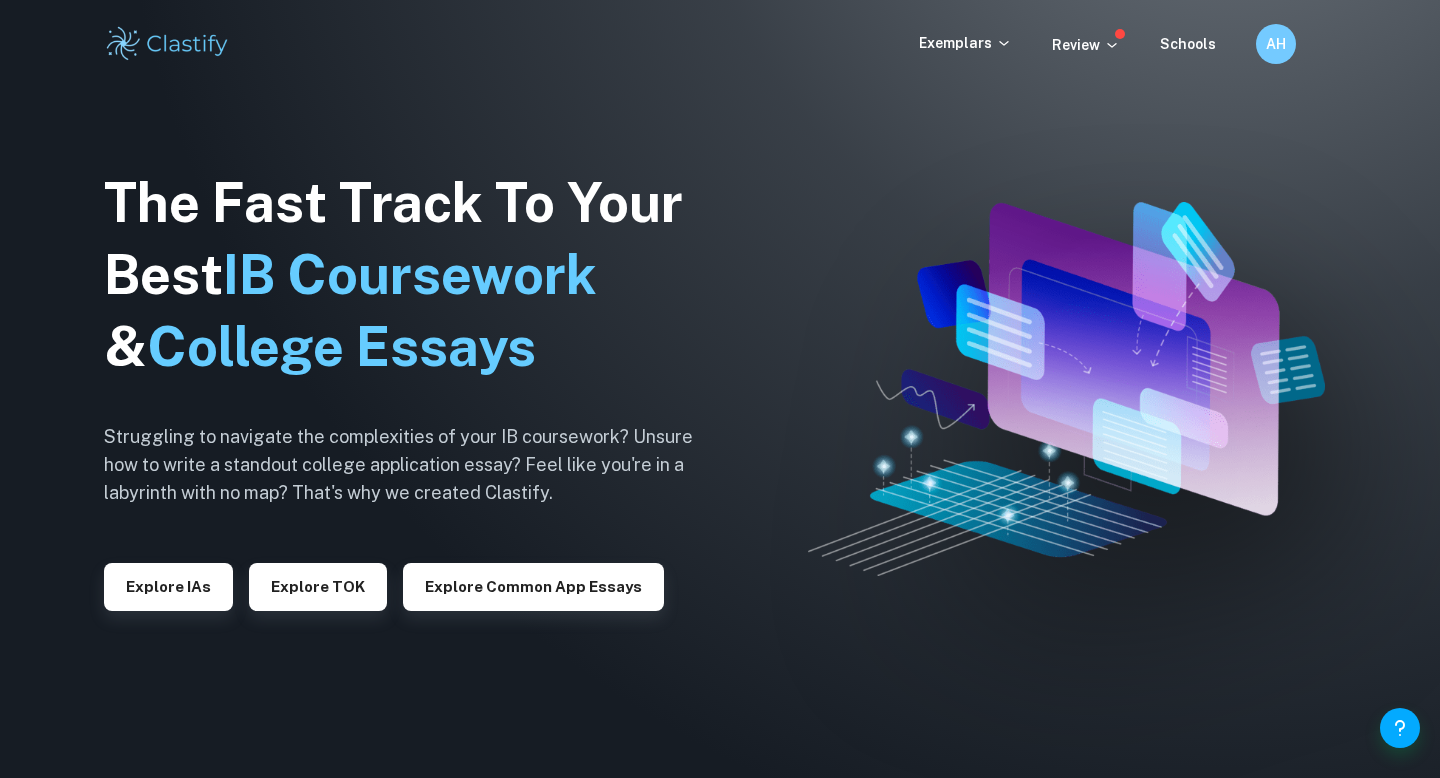 scroll, scrollTop: 0, scrollLeft: 0, axis: both 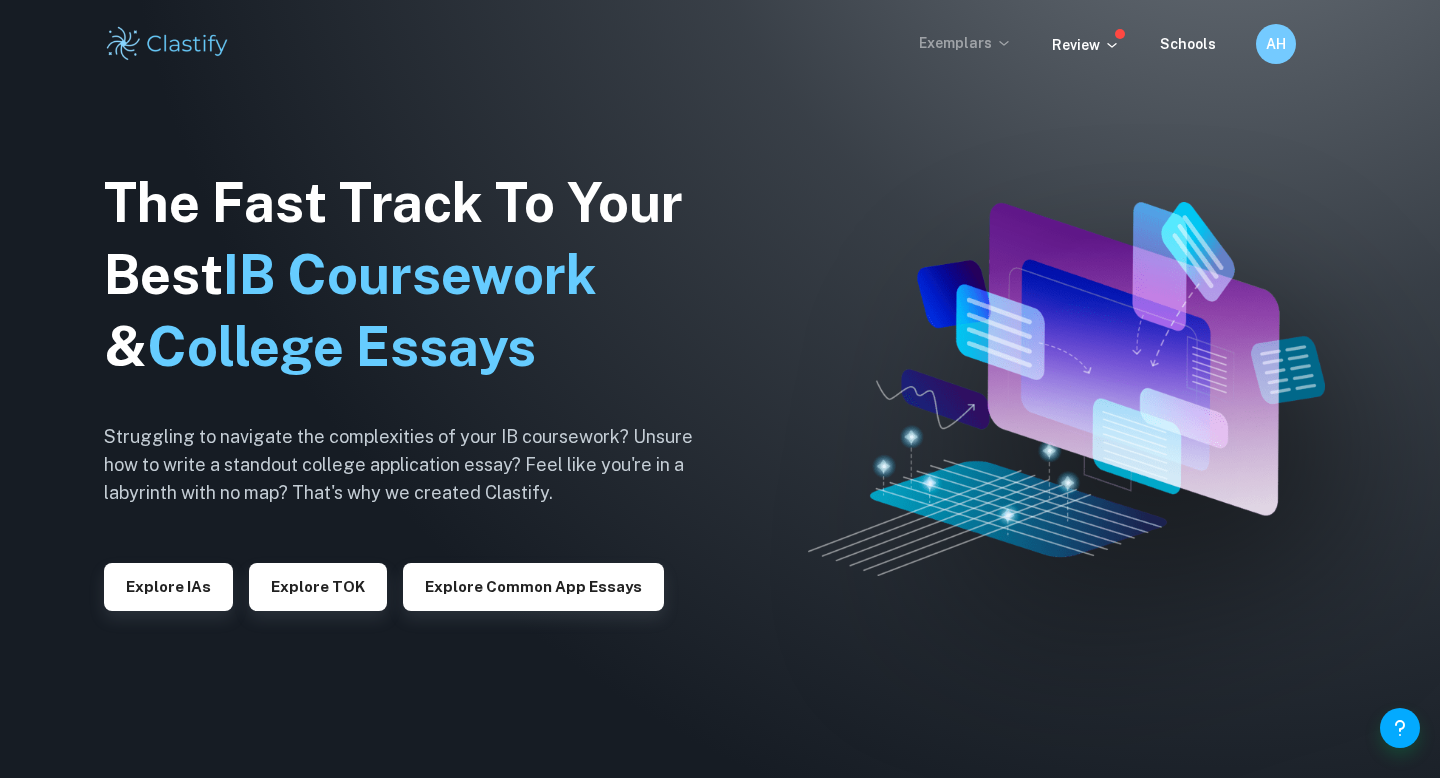 click on "Exemplars" at bounding box center [965, 43] 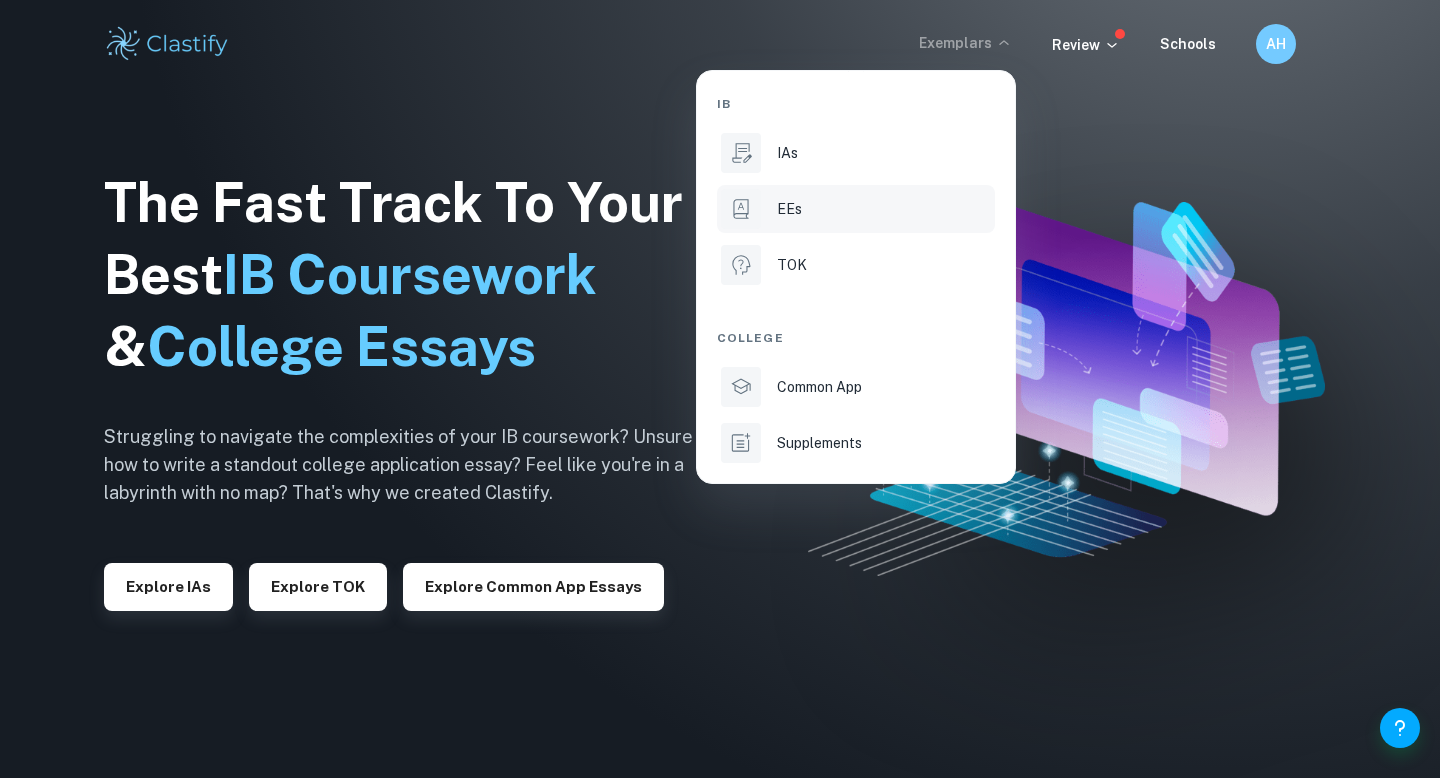 click on "EEs" at bounding box center [789, 209] 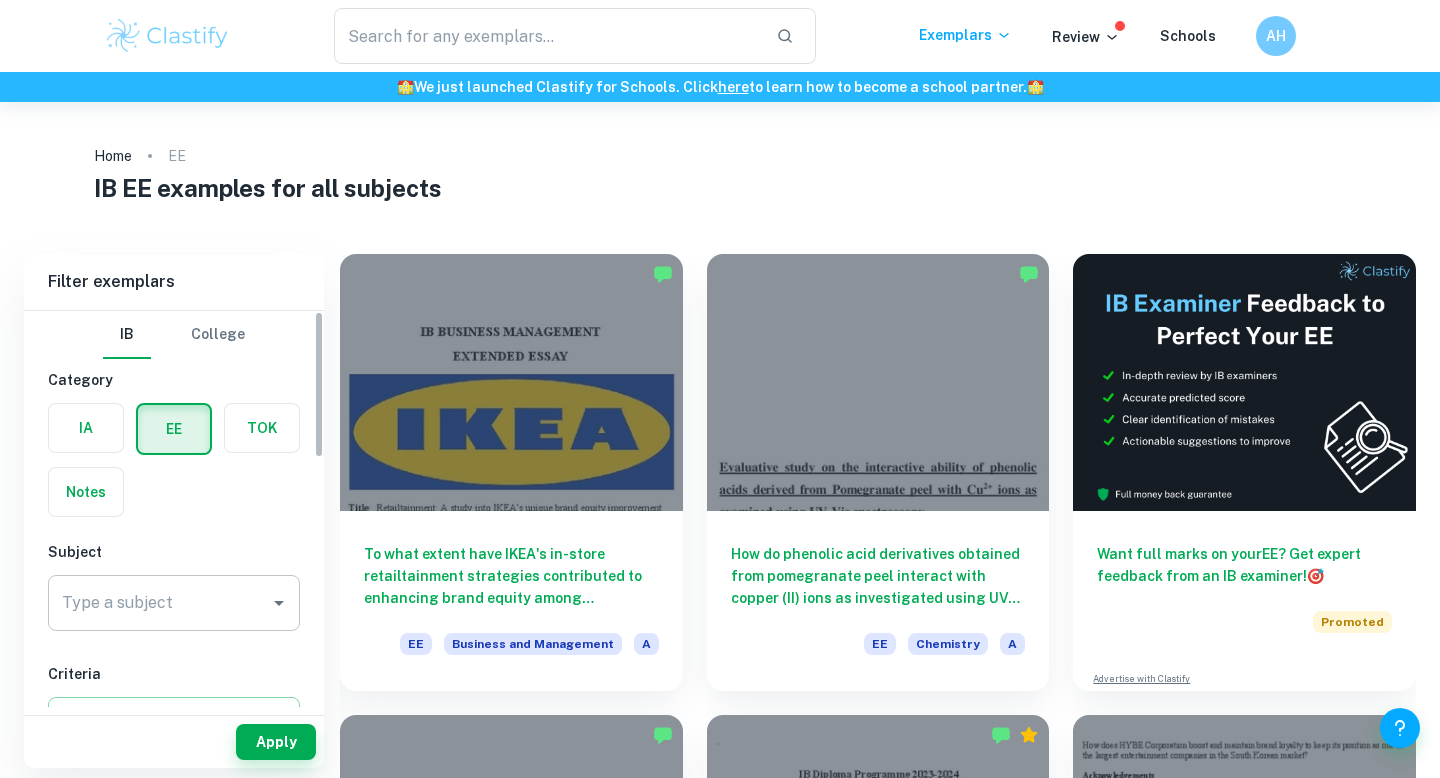 click on "Type a subject" at bounding box center (159, 603) 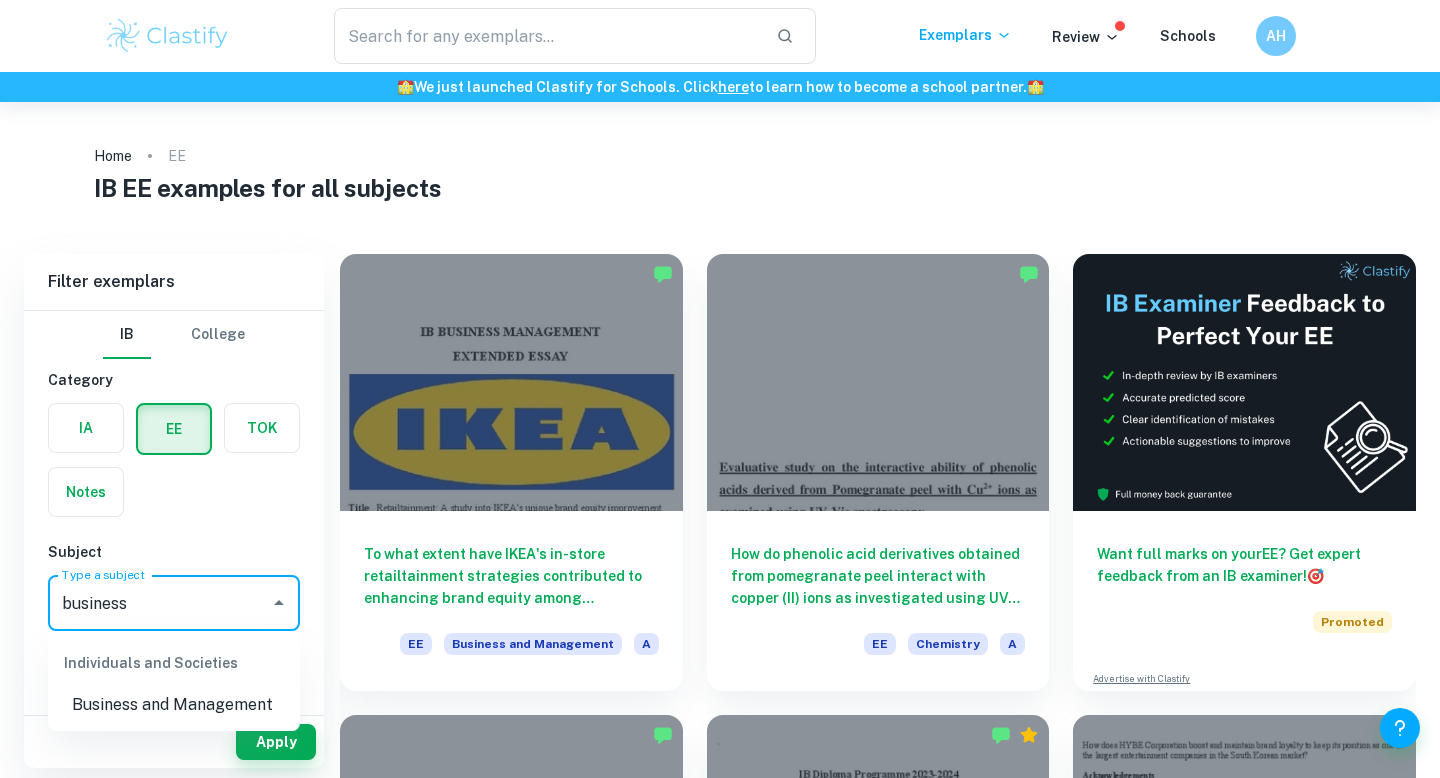 click on "Business and Management" at bounding box center (174, 705) 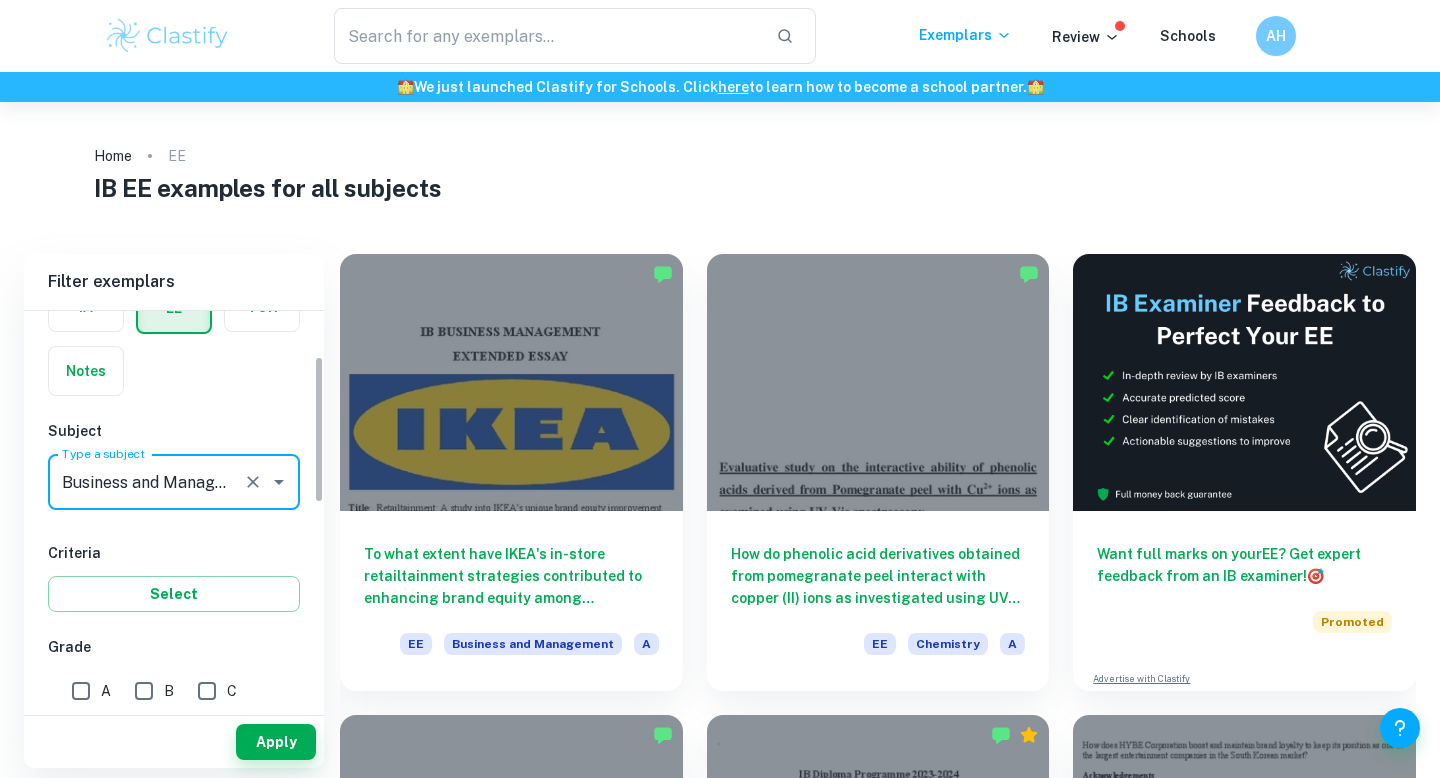 scroll, scrollTop: 122, scrollLeft: 0, axis: vertical 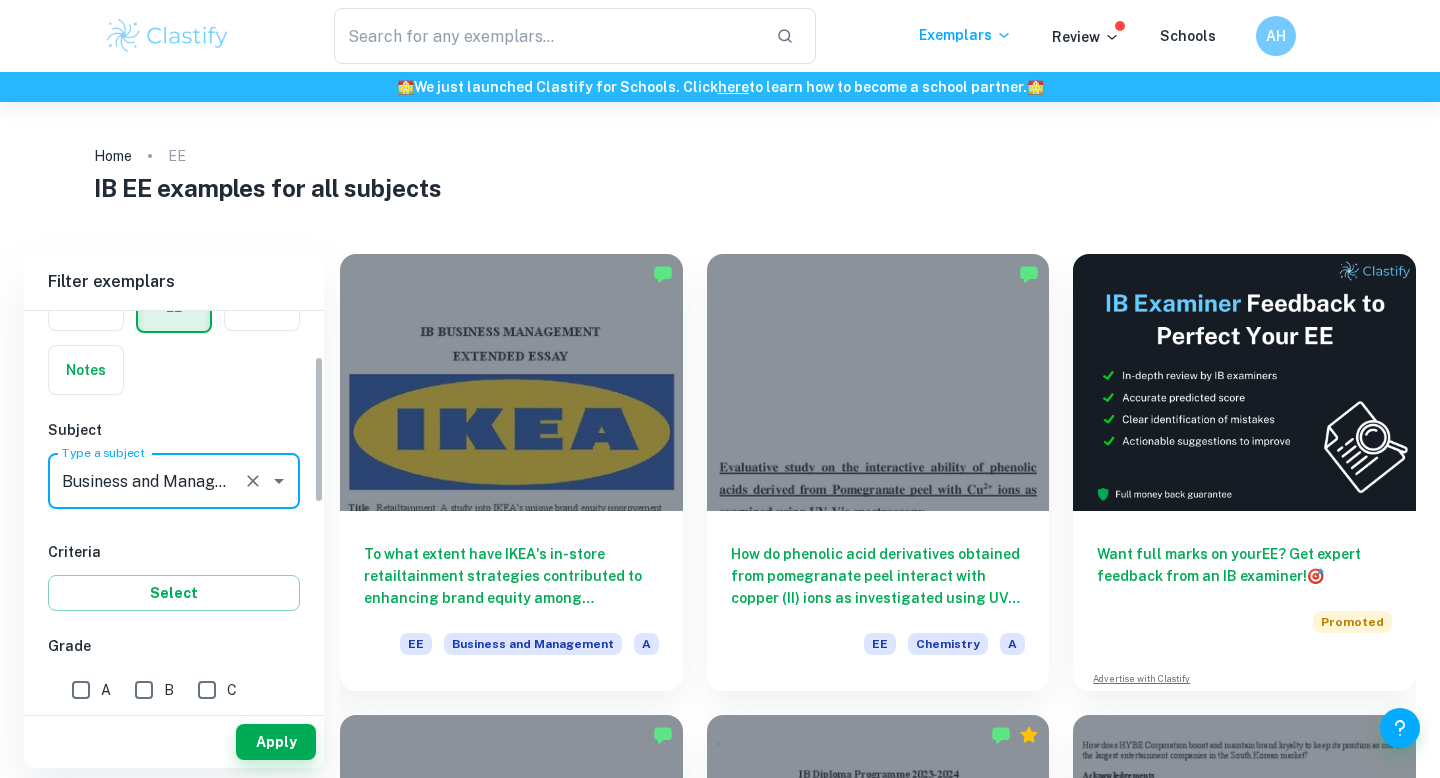 type on "Business and Management" 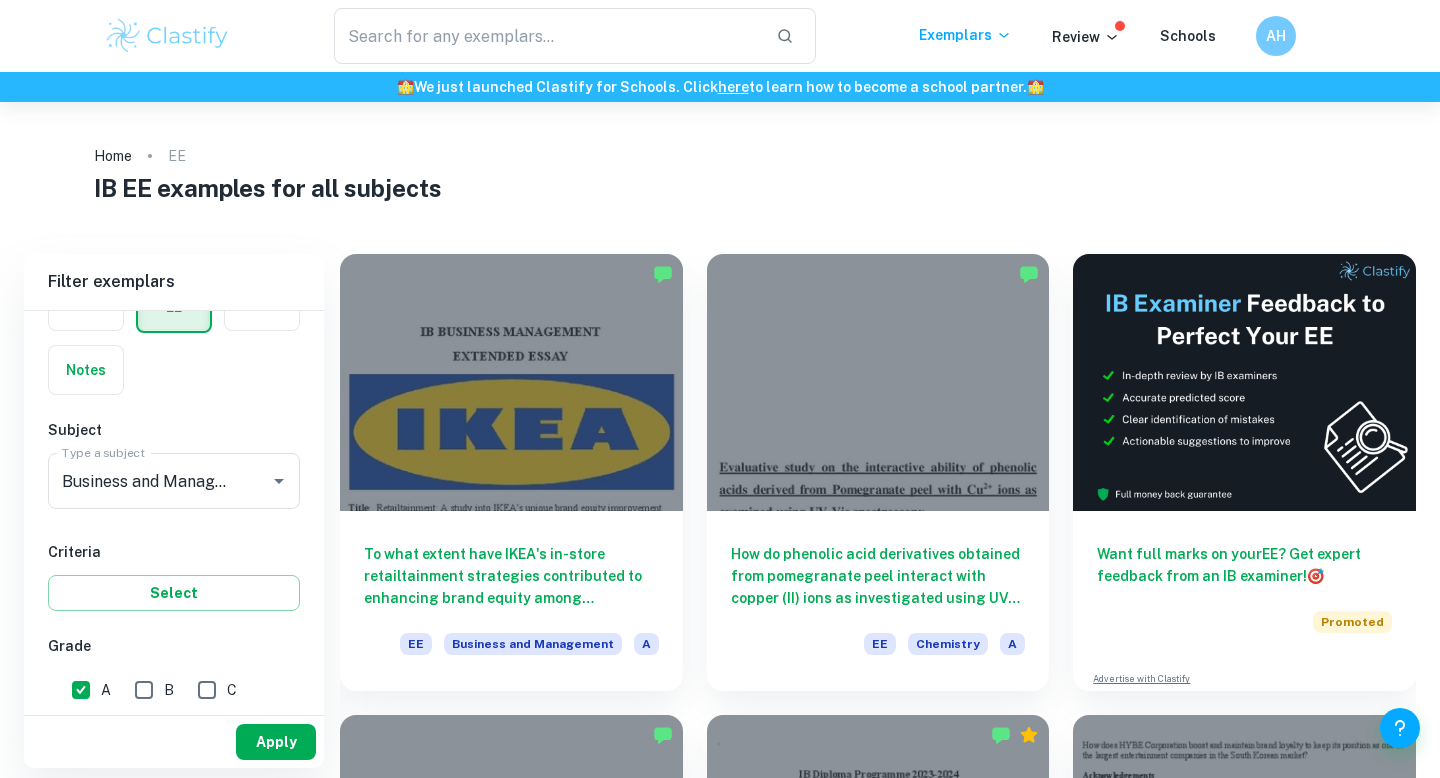 click on "Apply" at bounding box center (276, 742) 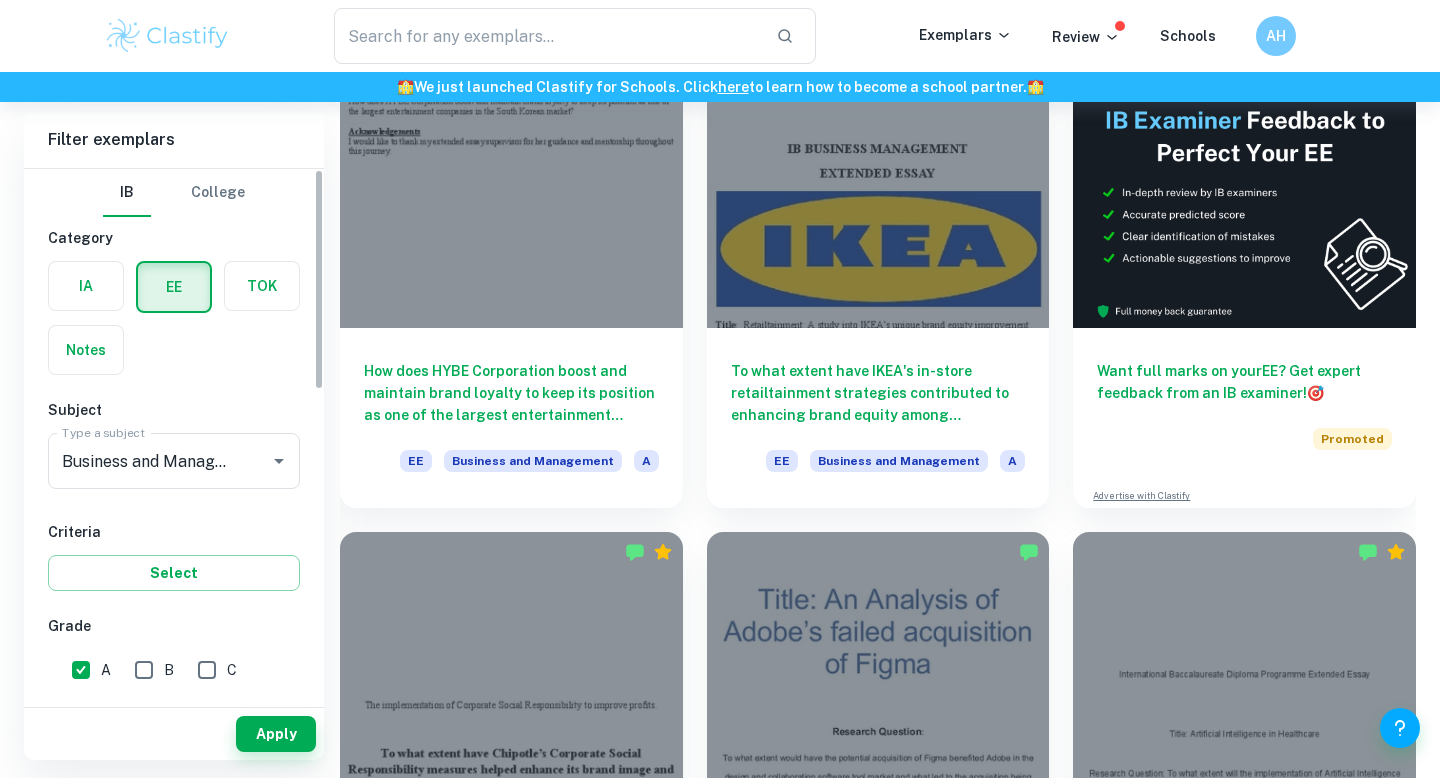 scroll, scrollTop: 189, scrollLeft: 0, axis: vertical 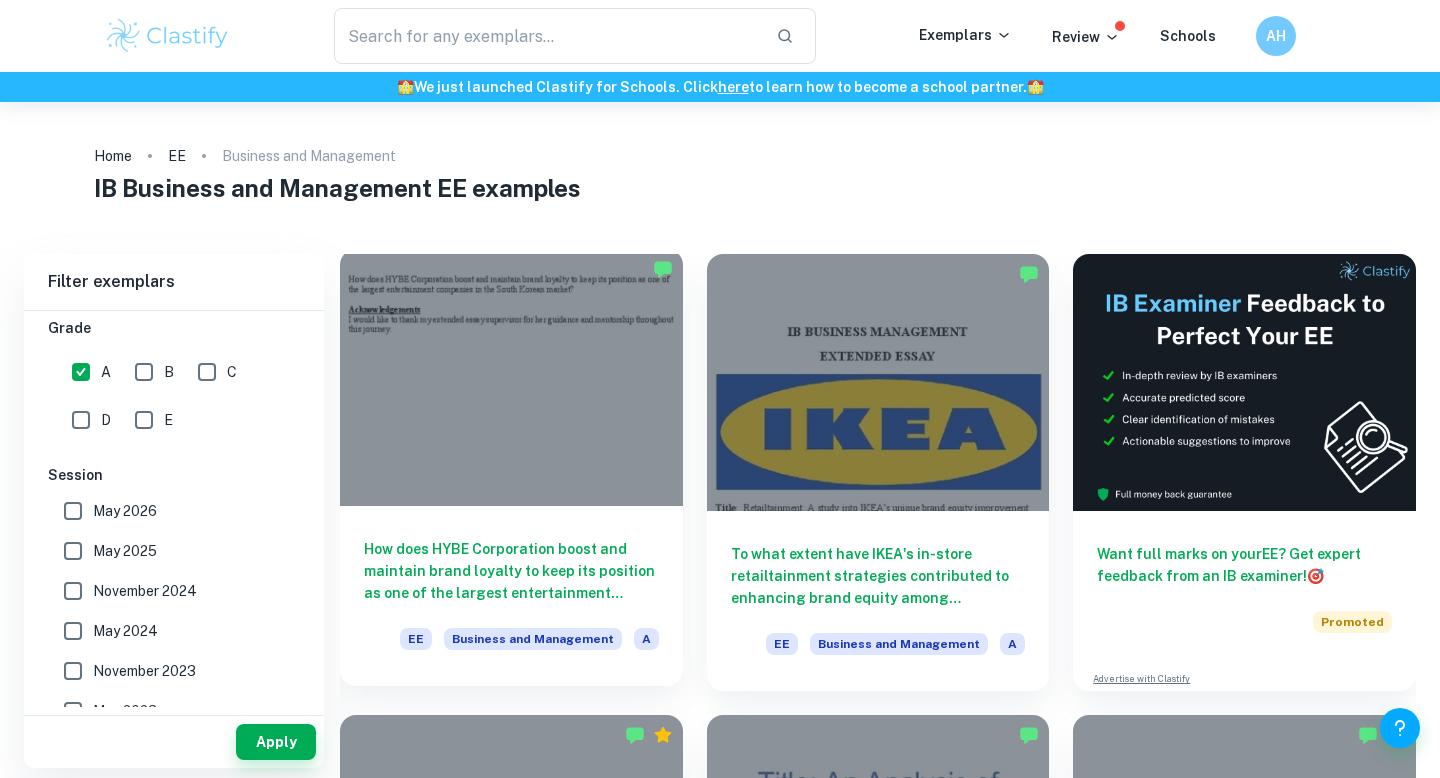 click at bounding box center [511, 377] 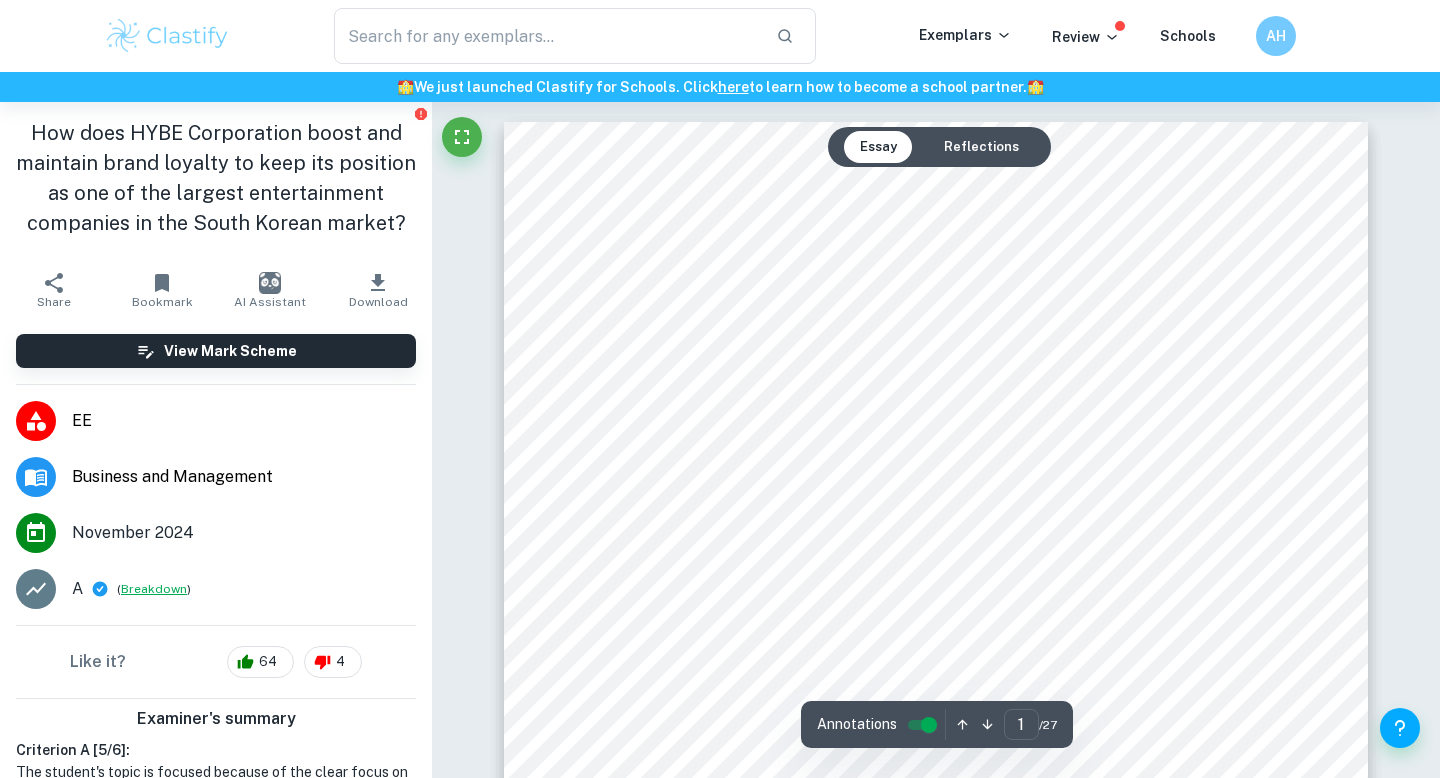 click on "Breakdown" at bounding box center [154, 589] 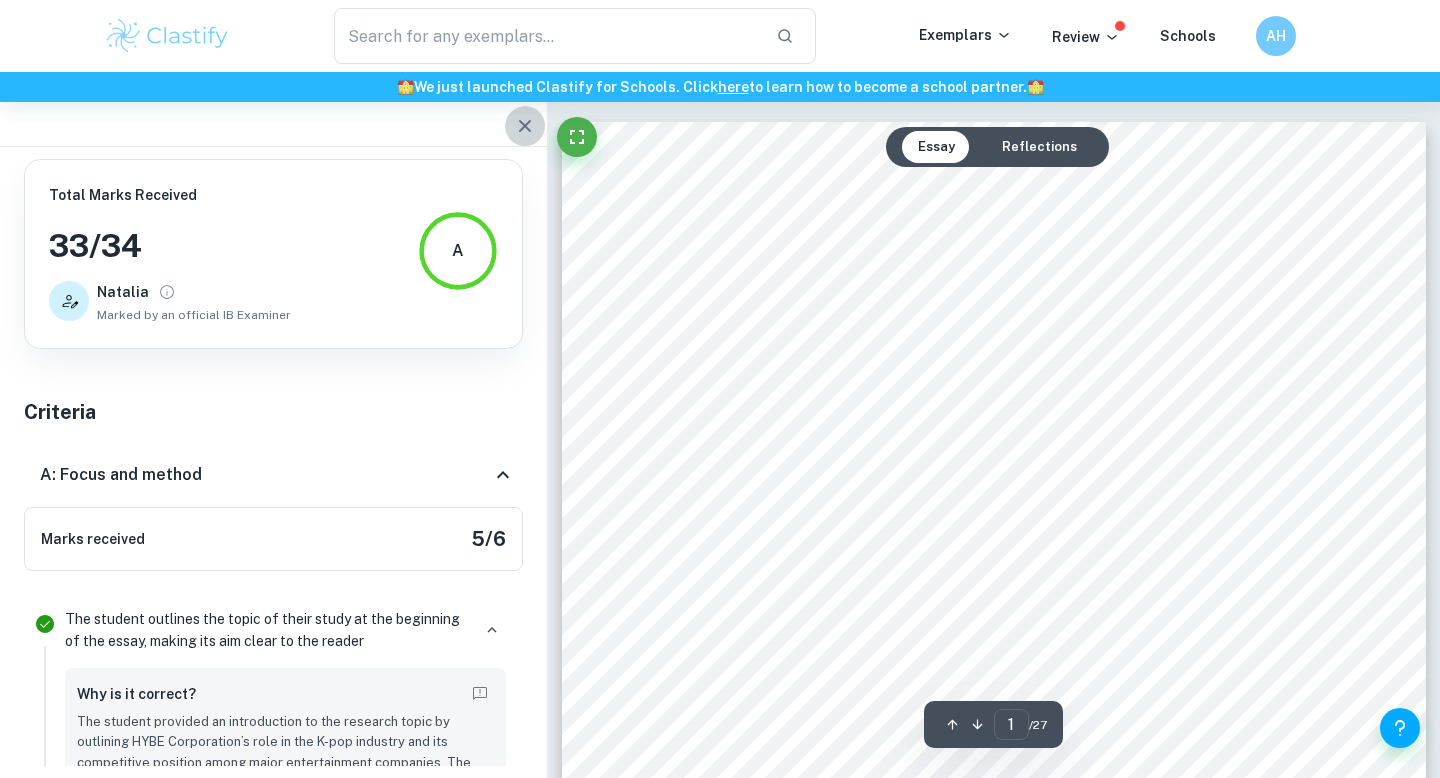 click 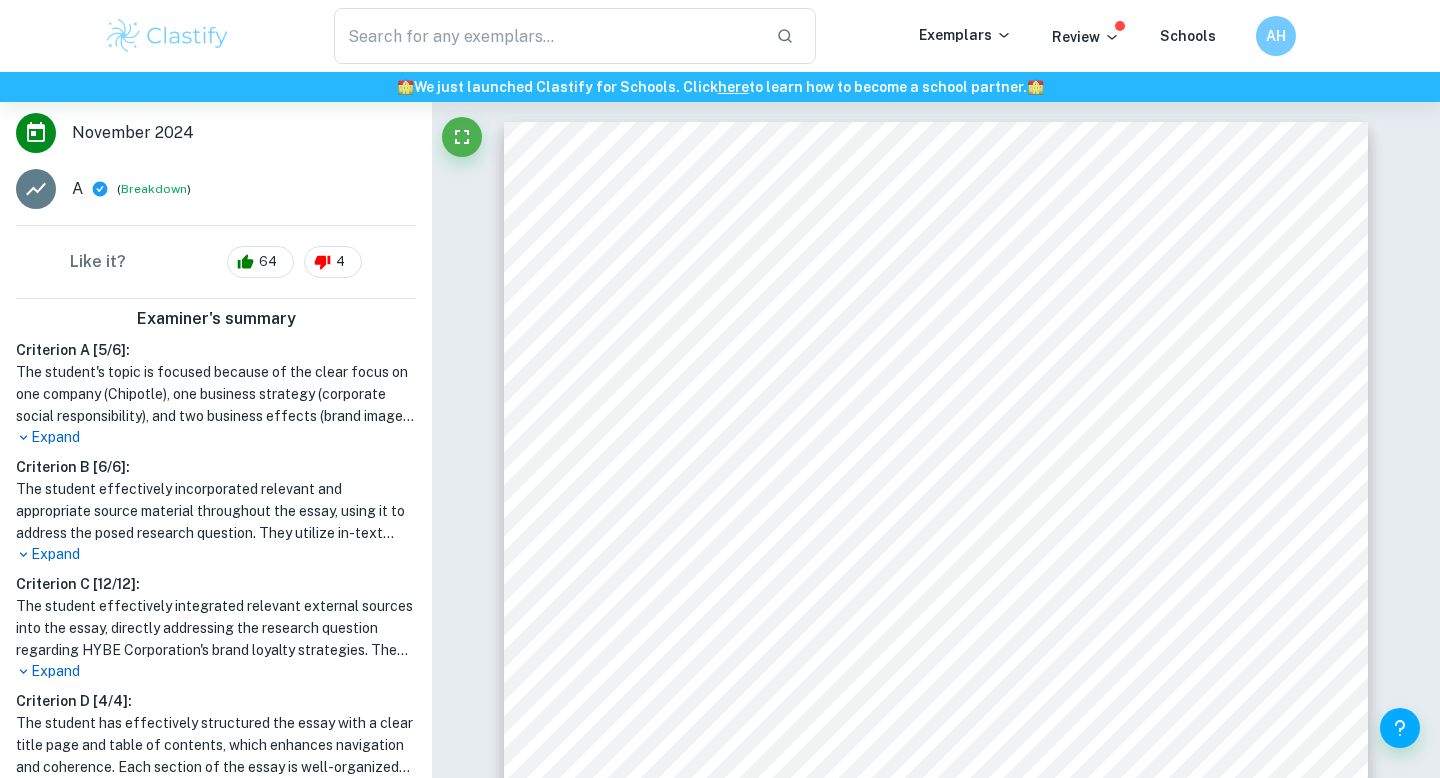 scroll, scrollTop: 404, scrollLeft: 0, axis: vertical 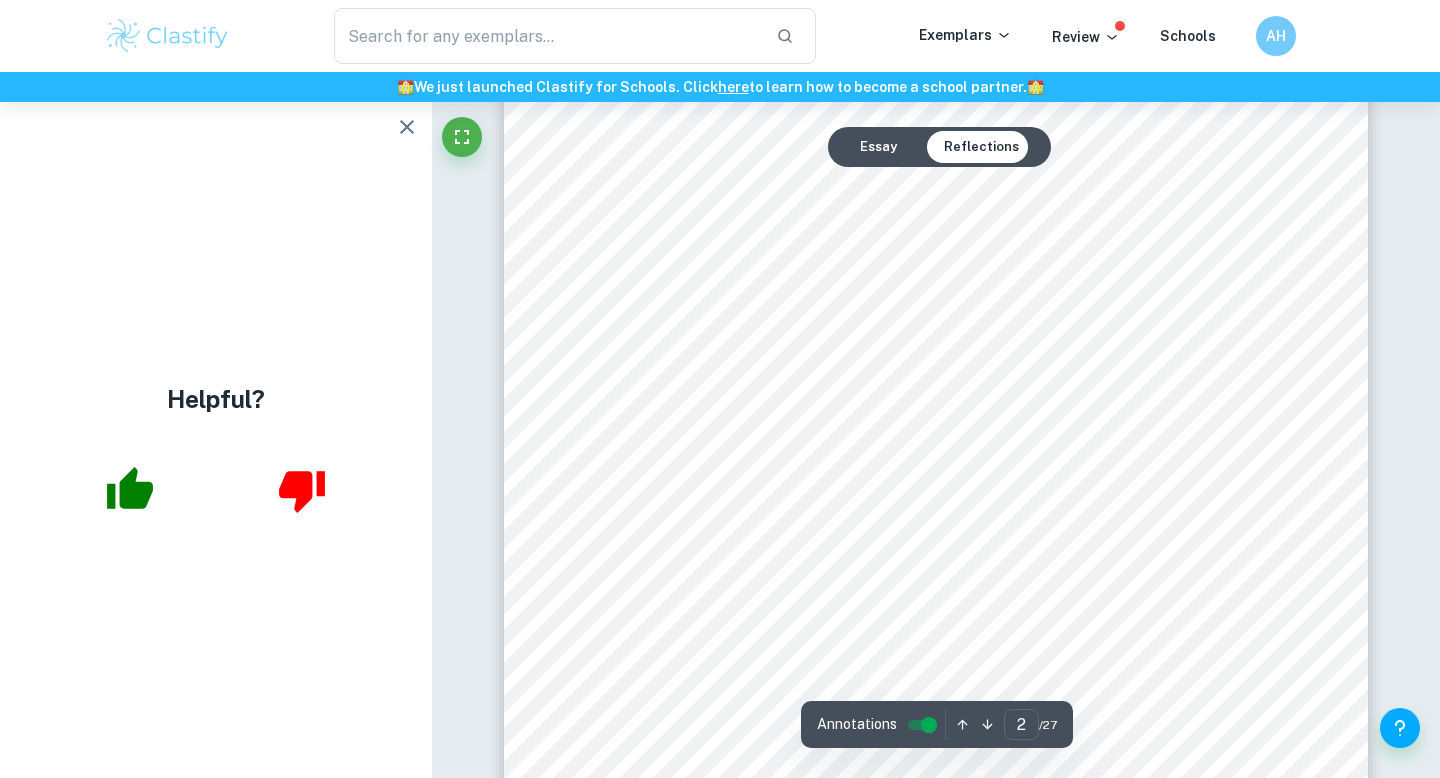 click 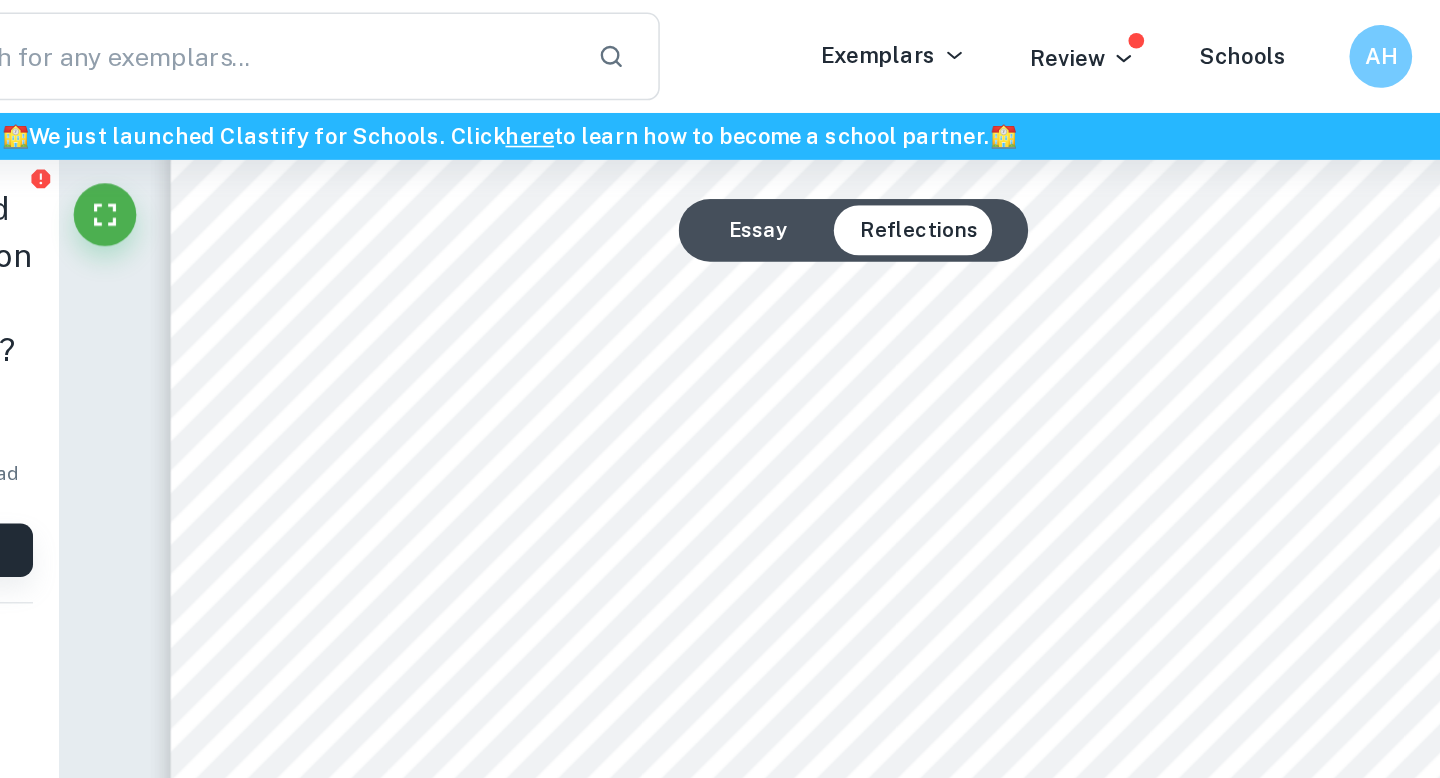 scroll, scrollTop: 1425, scrollLeft: 0, axis: vertical 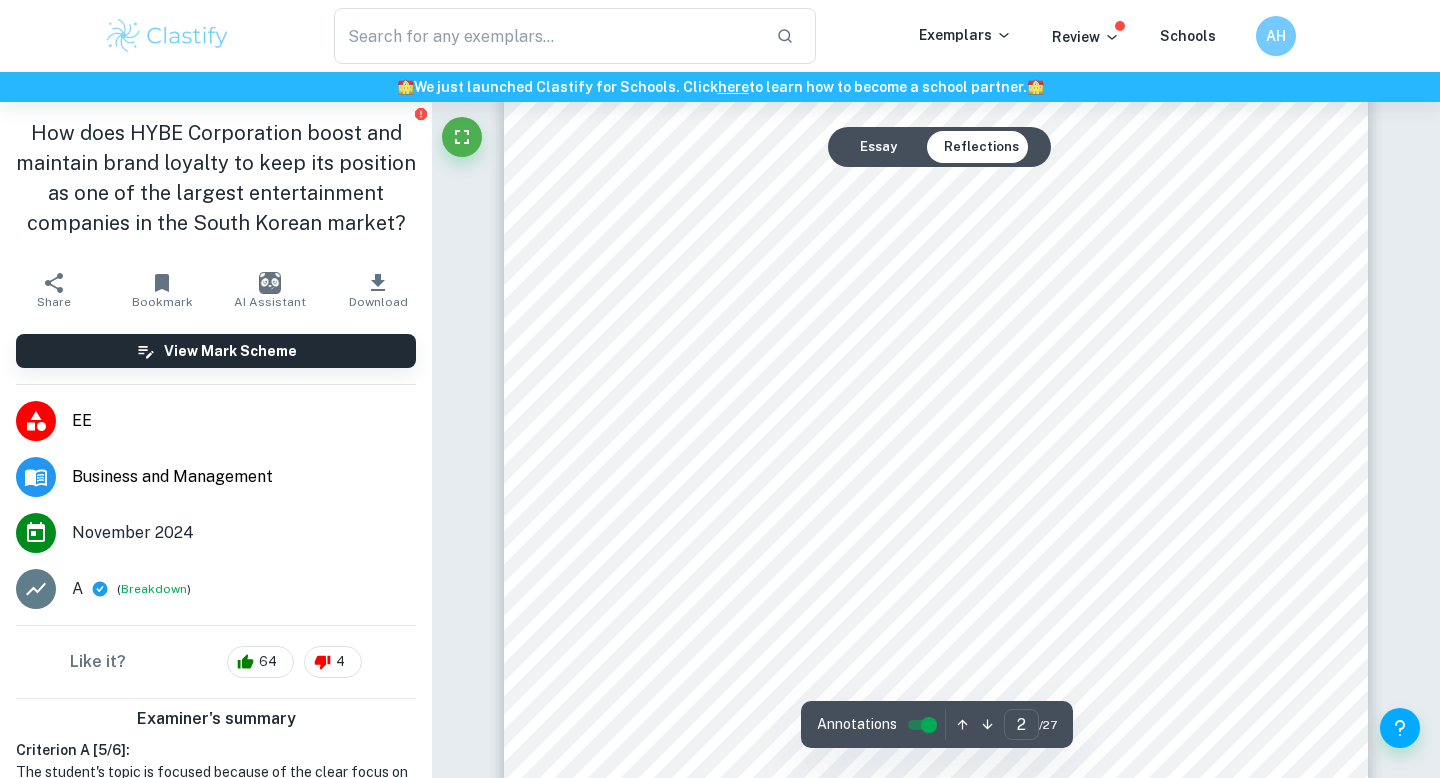 type on "1" 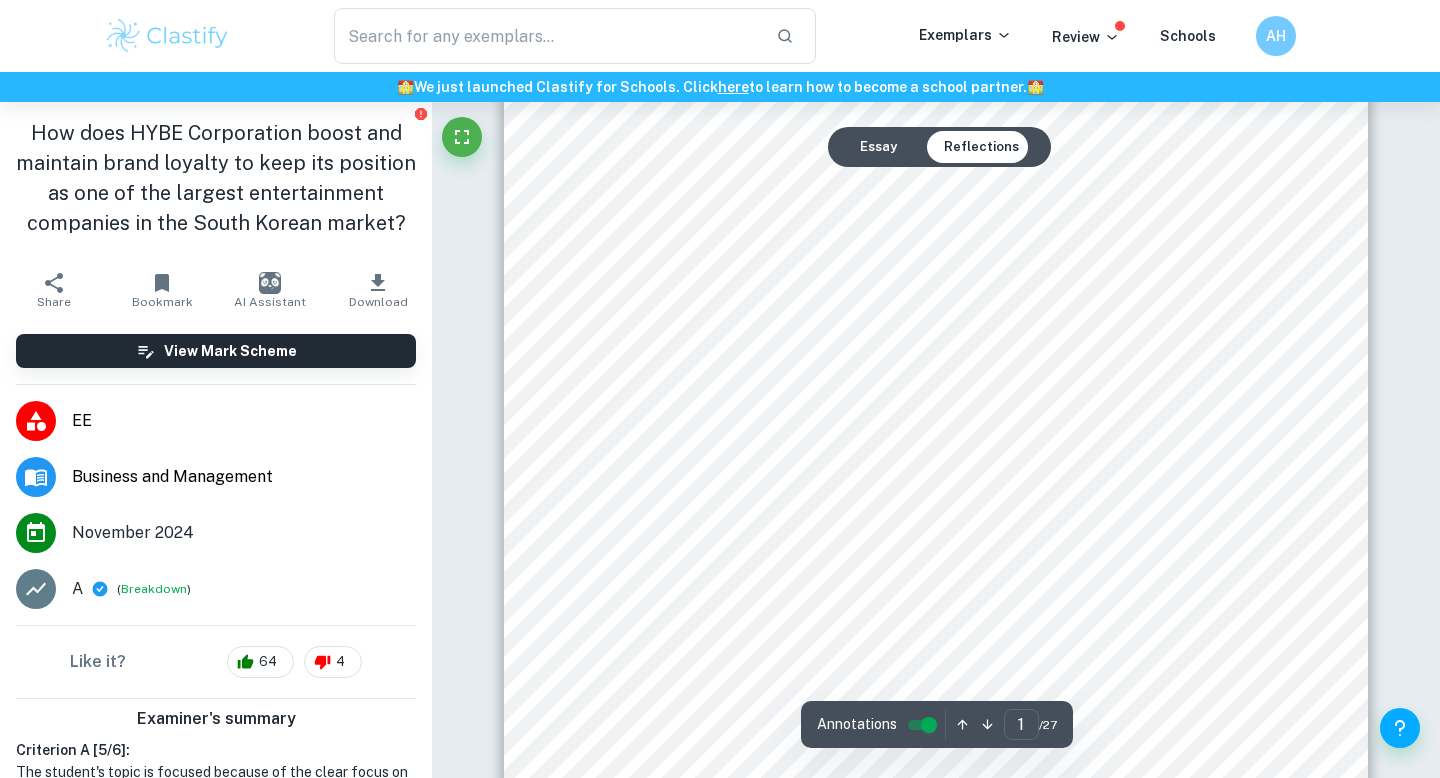 scroll, scrollTop: 0, scrollLeft: 0, axis: both 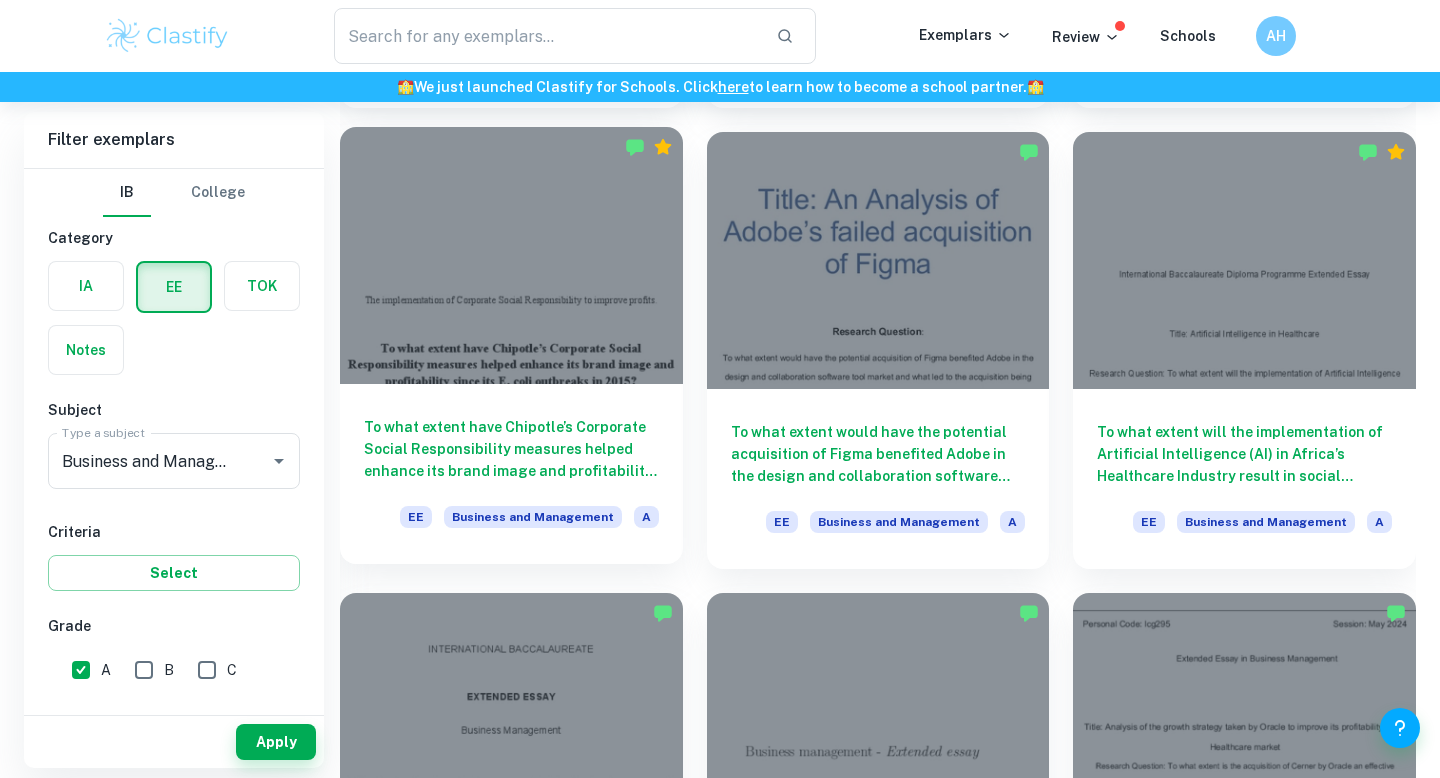 click at bounding box center [511, 255] 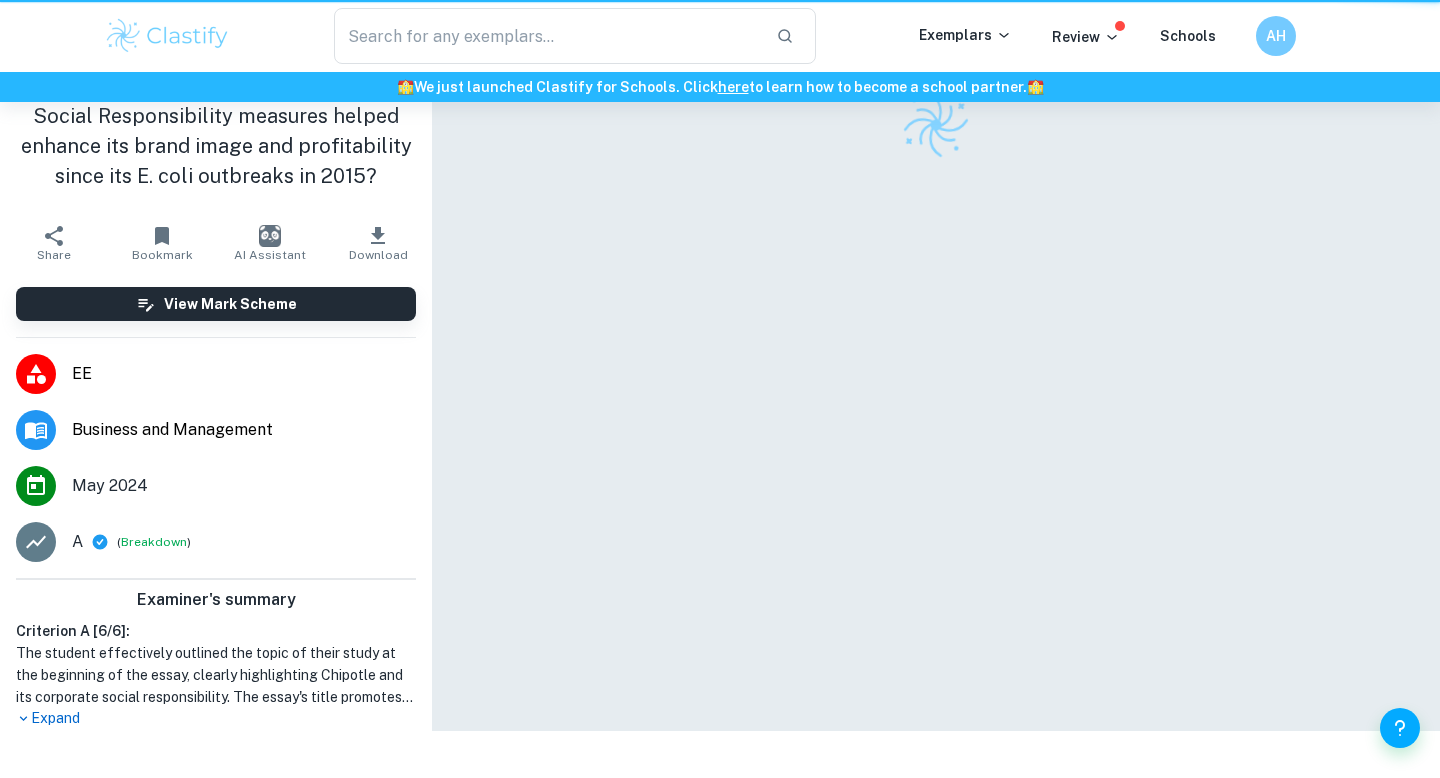 scroll, scrollTop: 0, scrollLeft: 0, axis: both 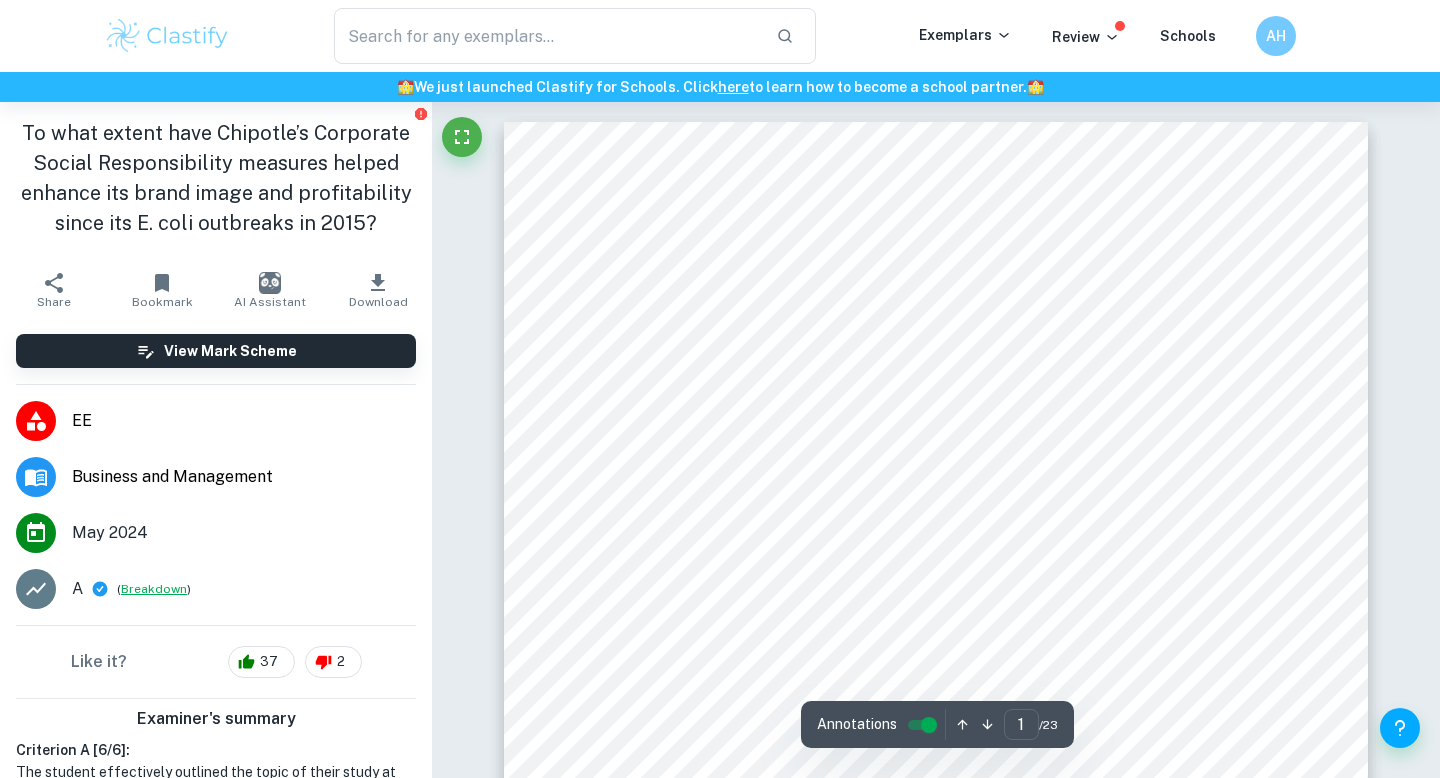 click on "Breakdown" at bounding box center [154, 589] 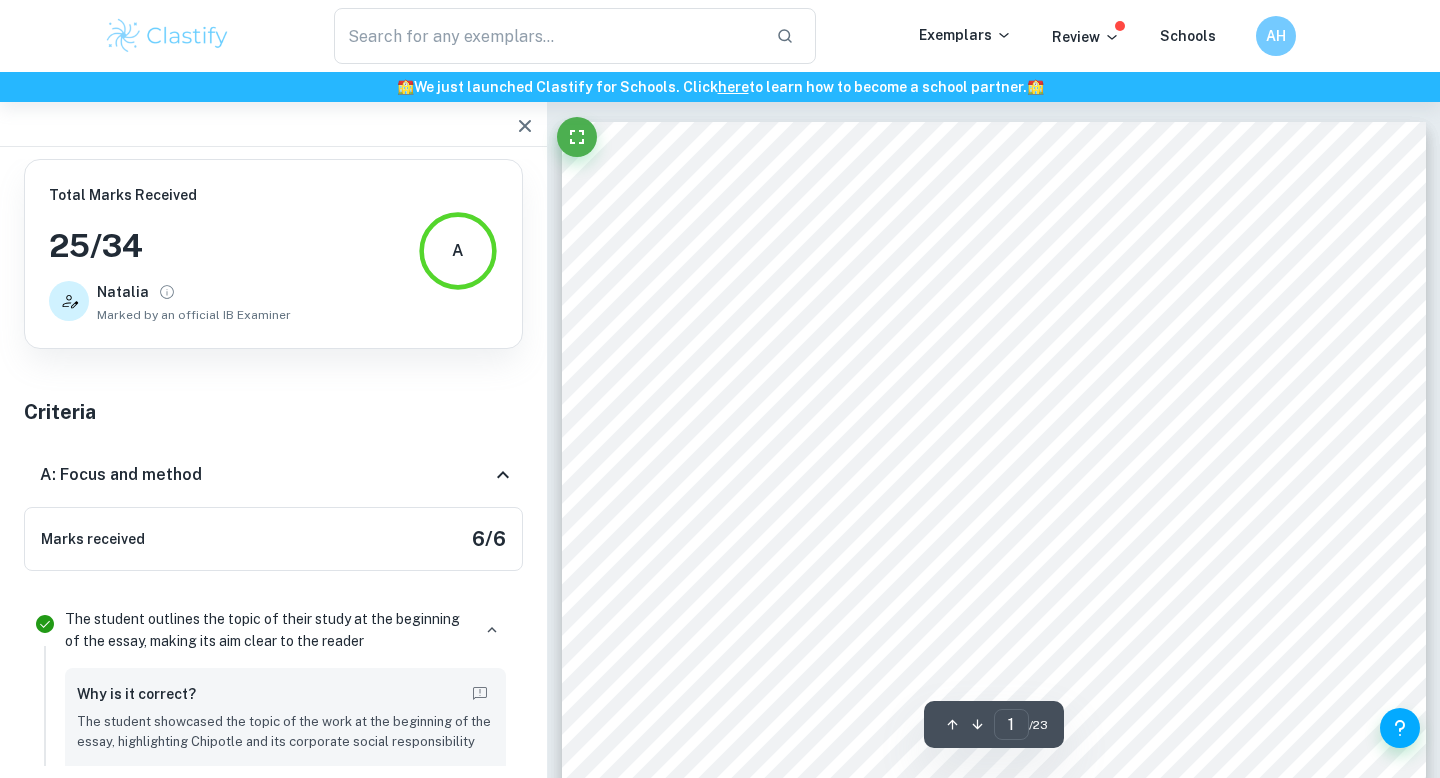 click 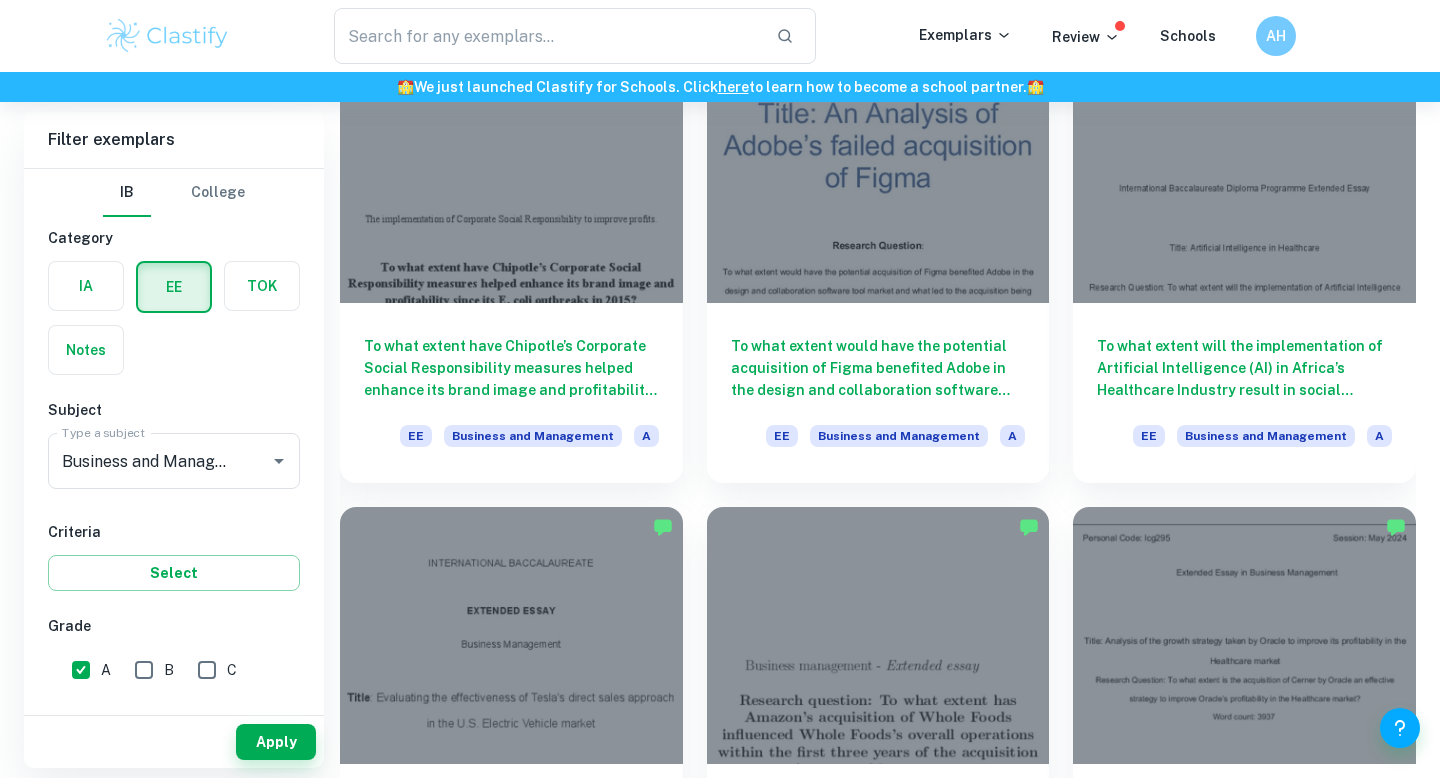 scroll, scrollTop: 2952, scrollLeft: 0, axis: vertical 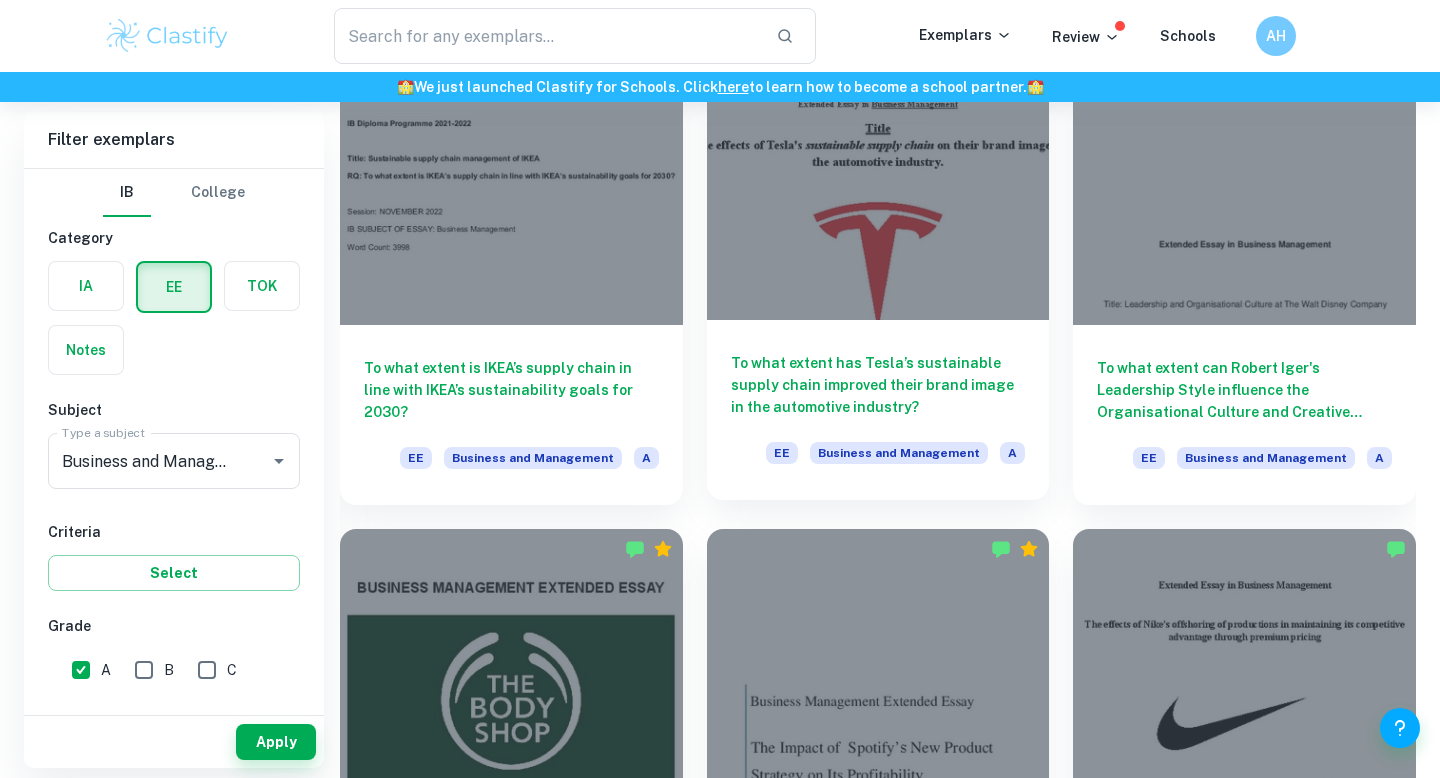 click at bounding box center [878, 191] 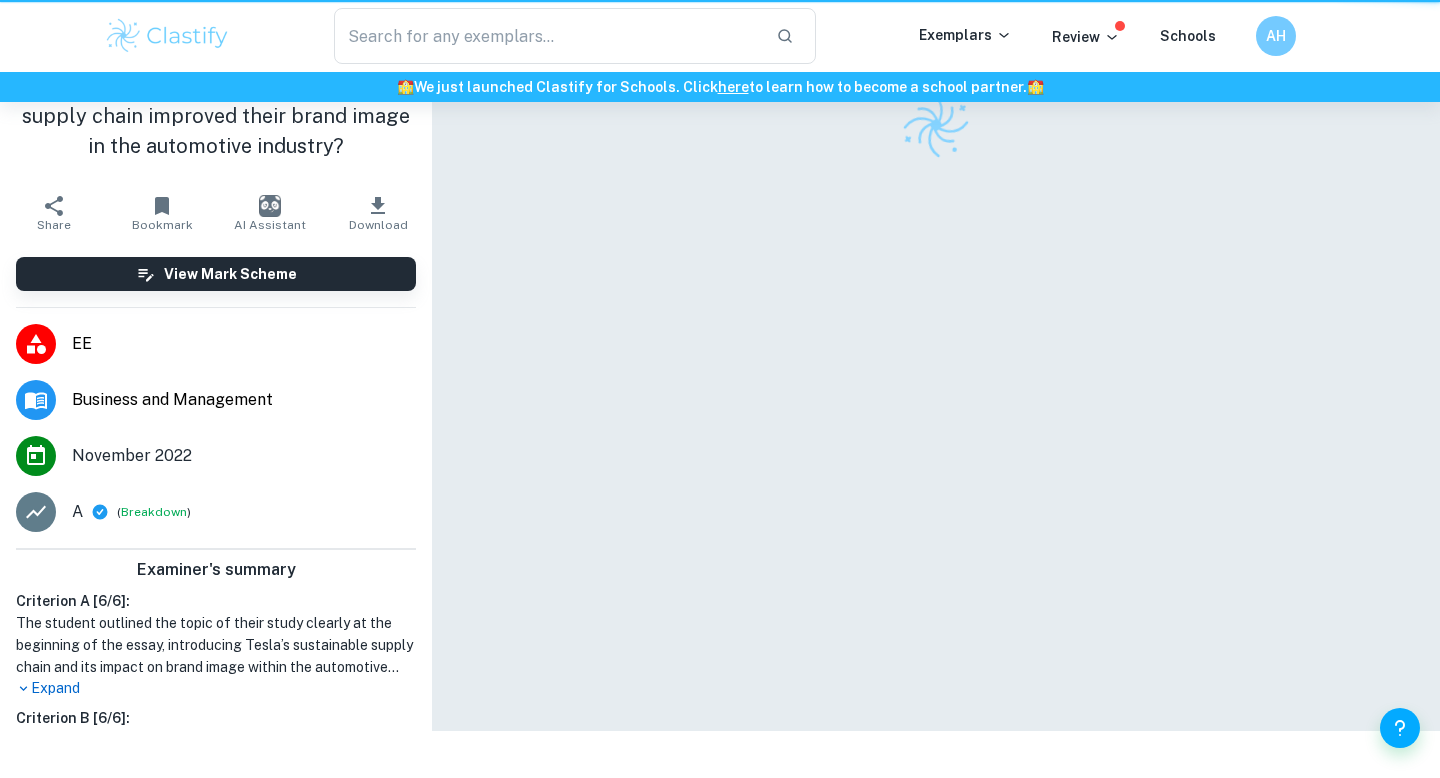 scroll, scrollTop: 0, scrollLeft: 0, axis: both 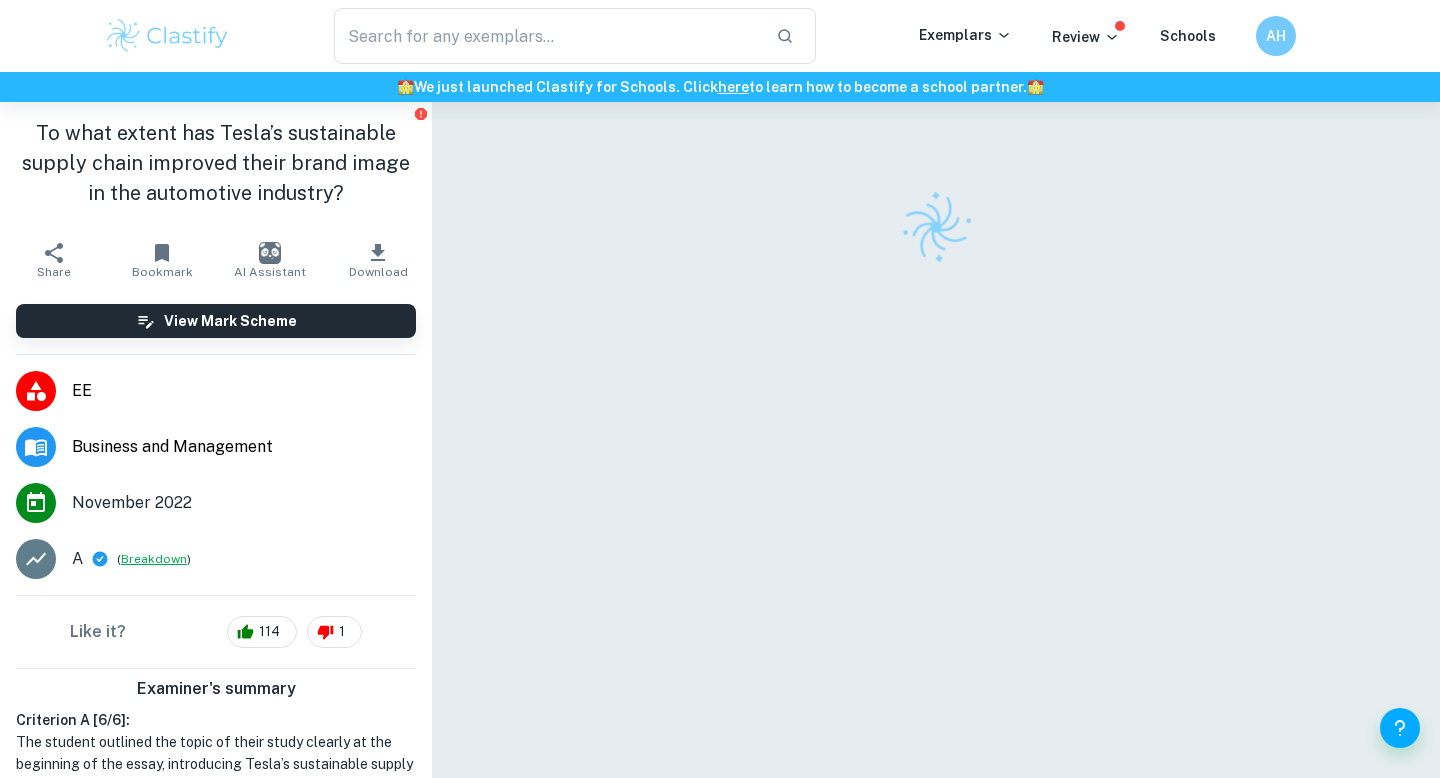click on "Breakdown" at bounding box center (154, 559) 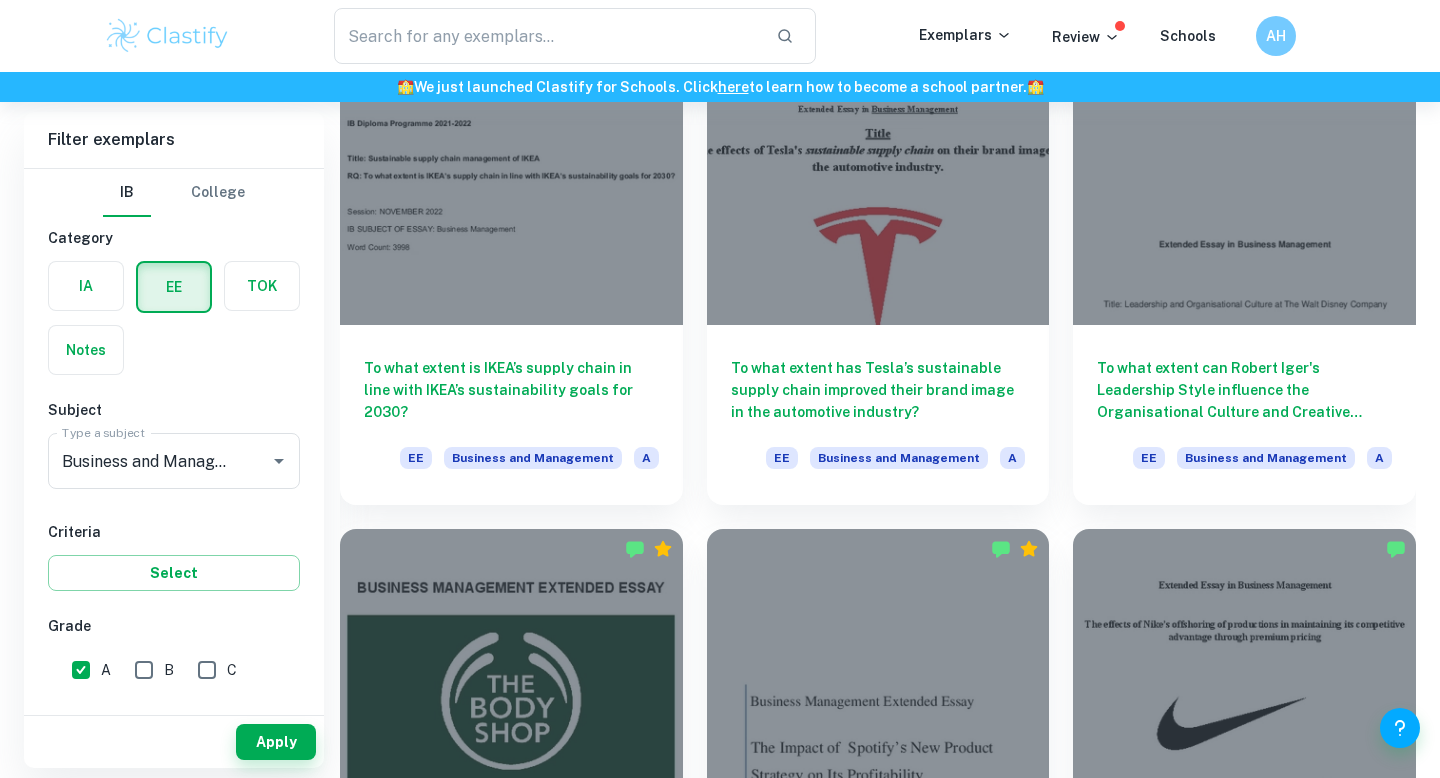 scroll, scrollTop: 3874, scrollLeft: 0, axis: vertical 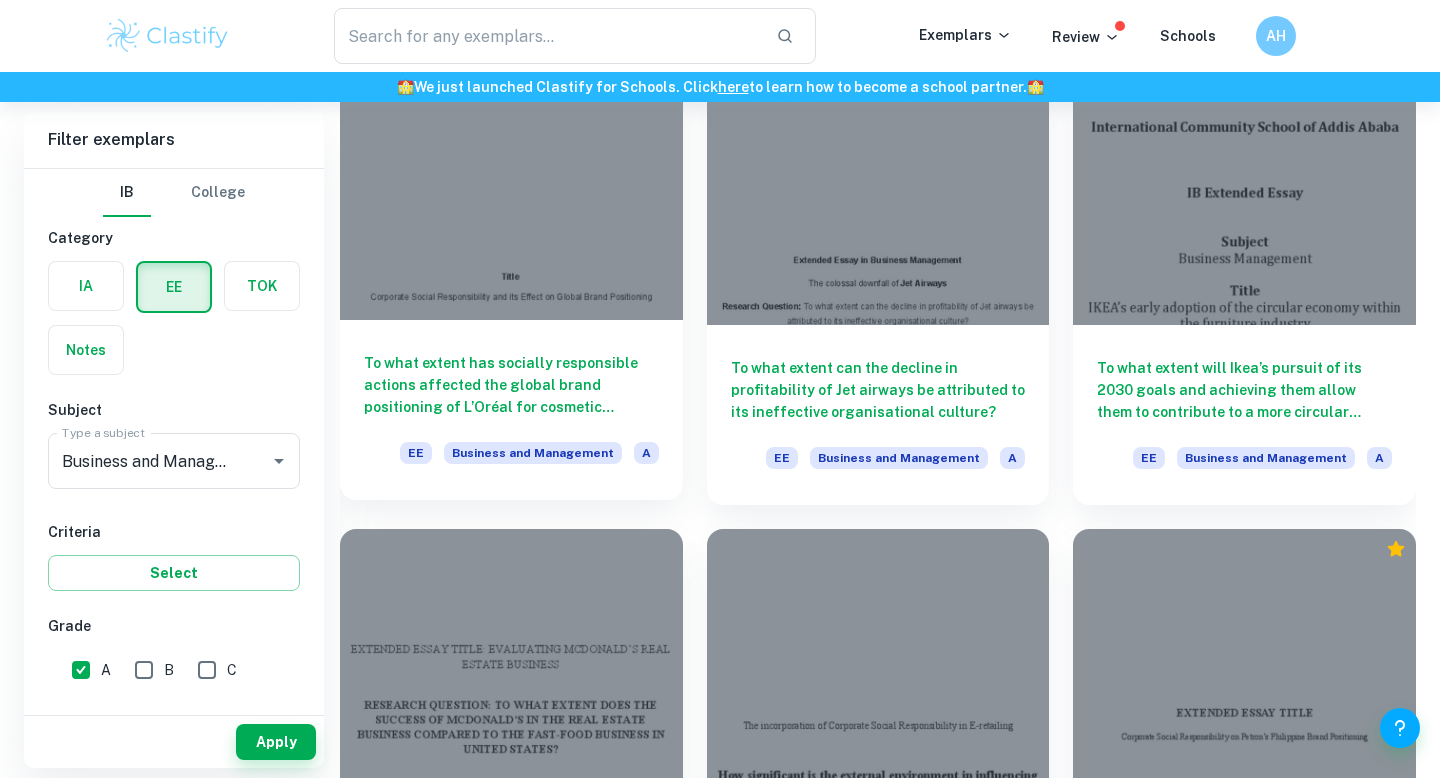 click at bounding box center (511, 191) 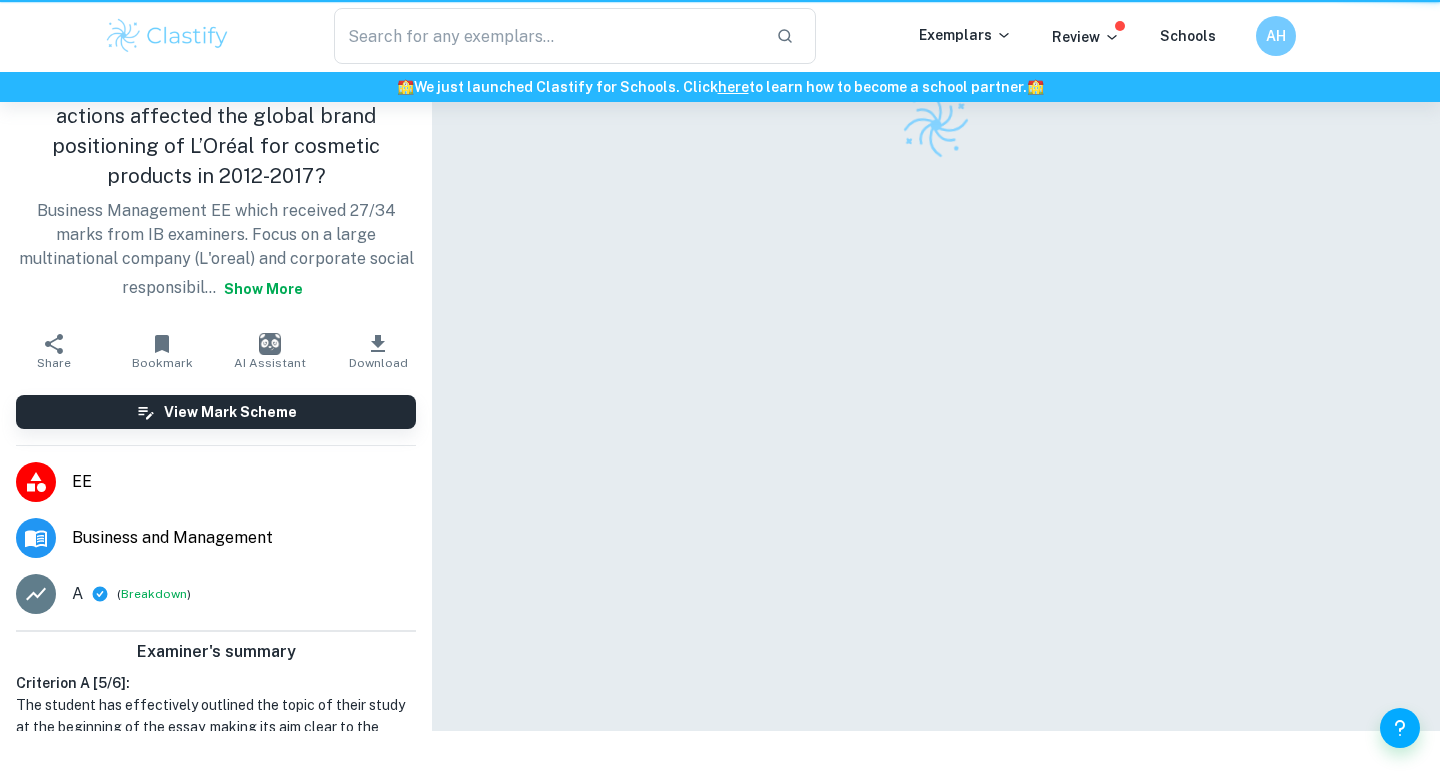 scroll, scrollTop: 0, scrollLeft: 0, axis: both 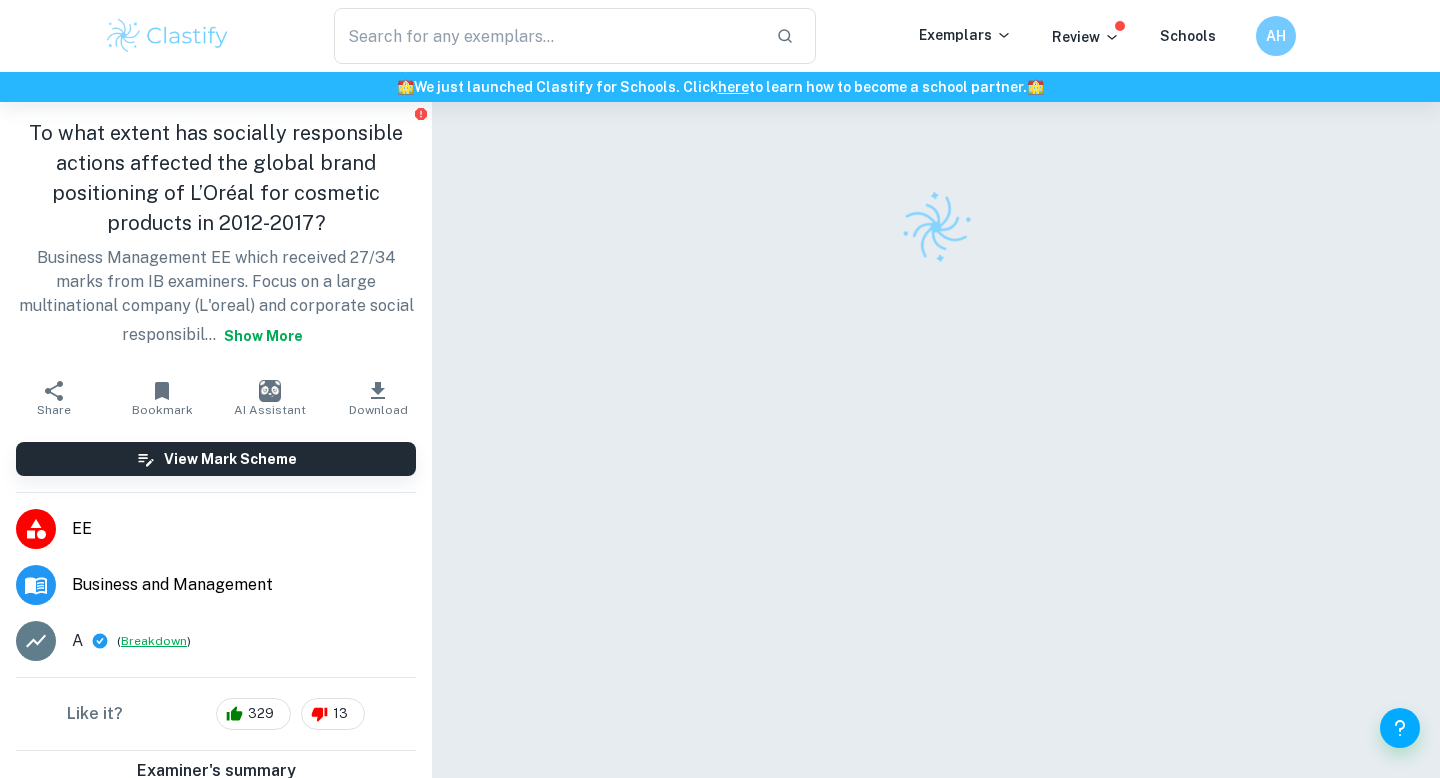 click on "Breakdown" at bounding box center [154, 641] 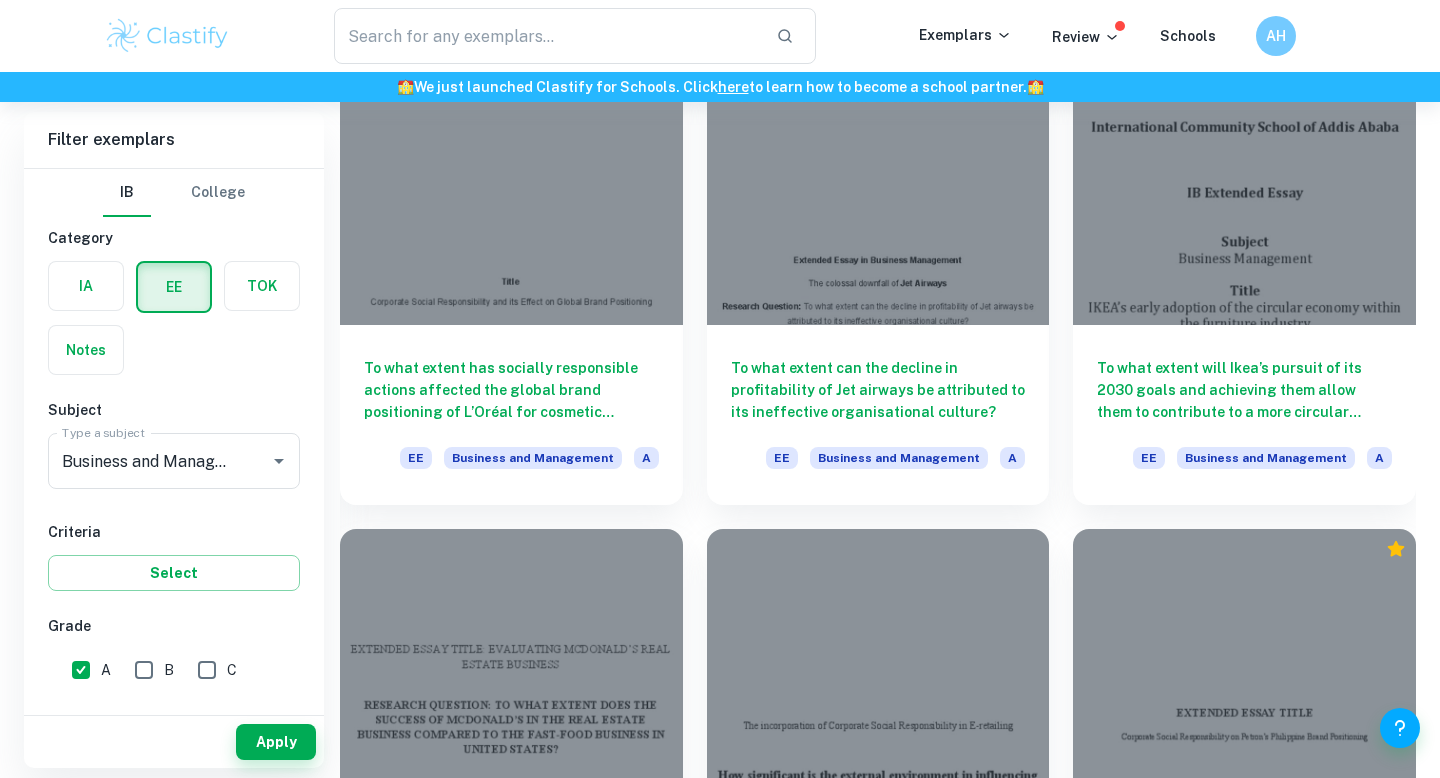 scroll, scrollTop: 4357, scrollLeft: 0, axis: vertical 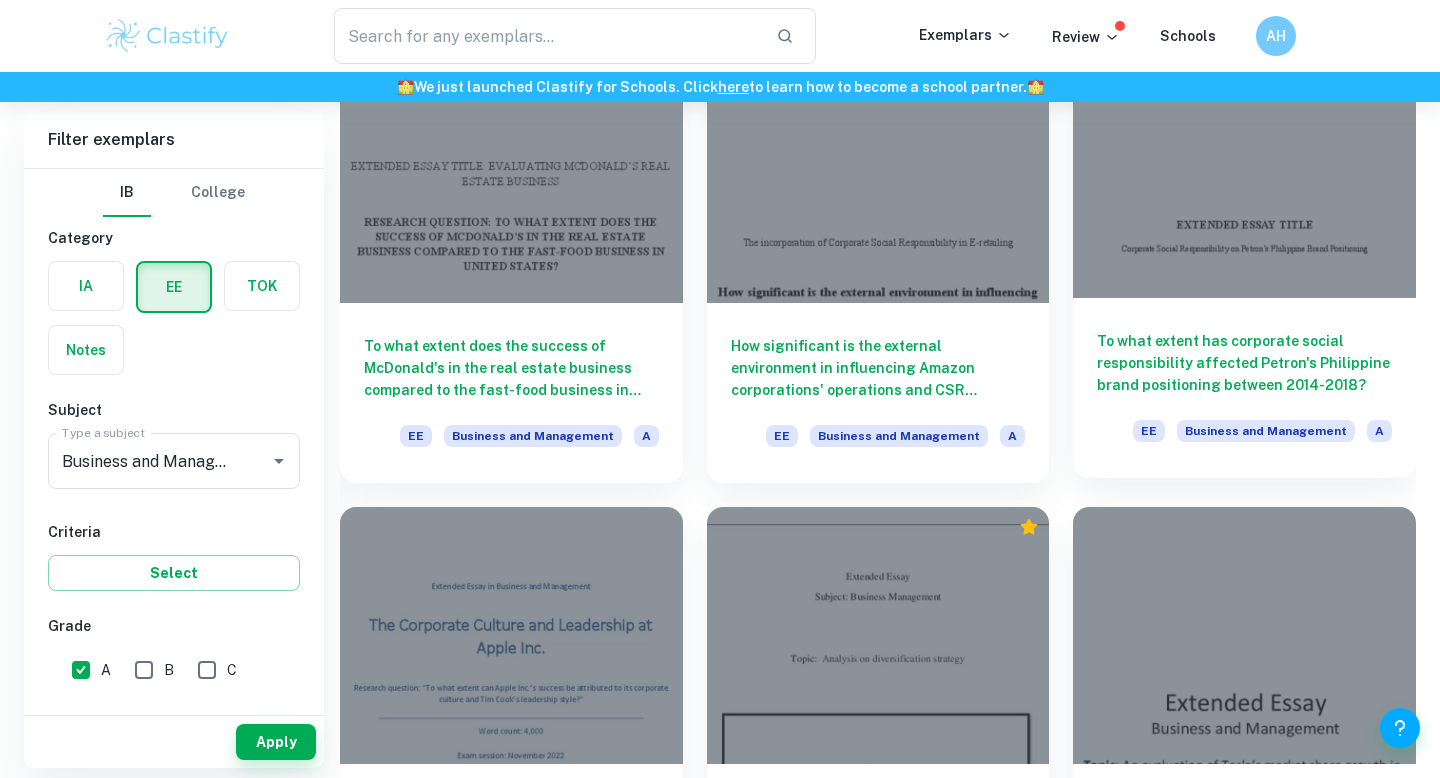 click at bounding box center [1244, 169] 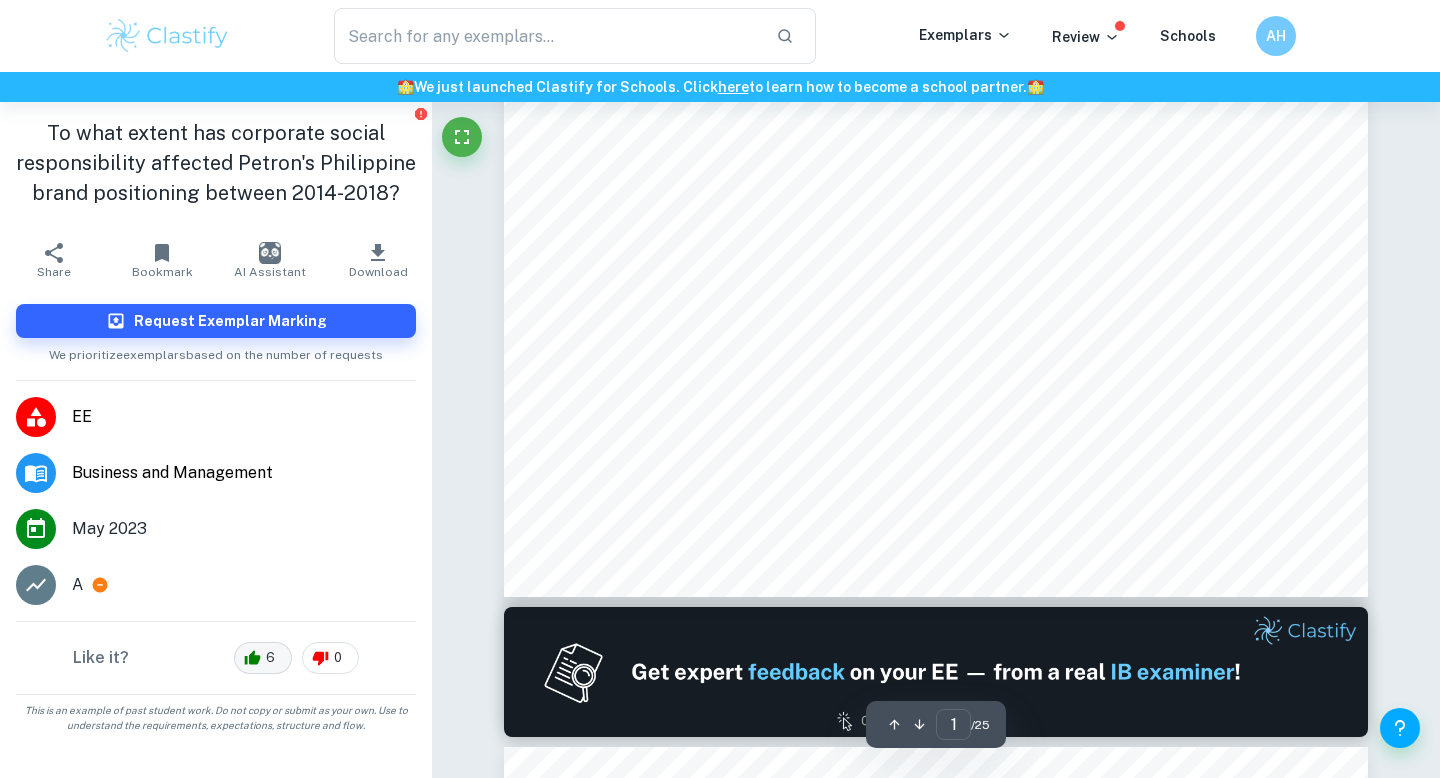 scroll, scrollTop: 637, scrollLeft: 0, axis: vertical 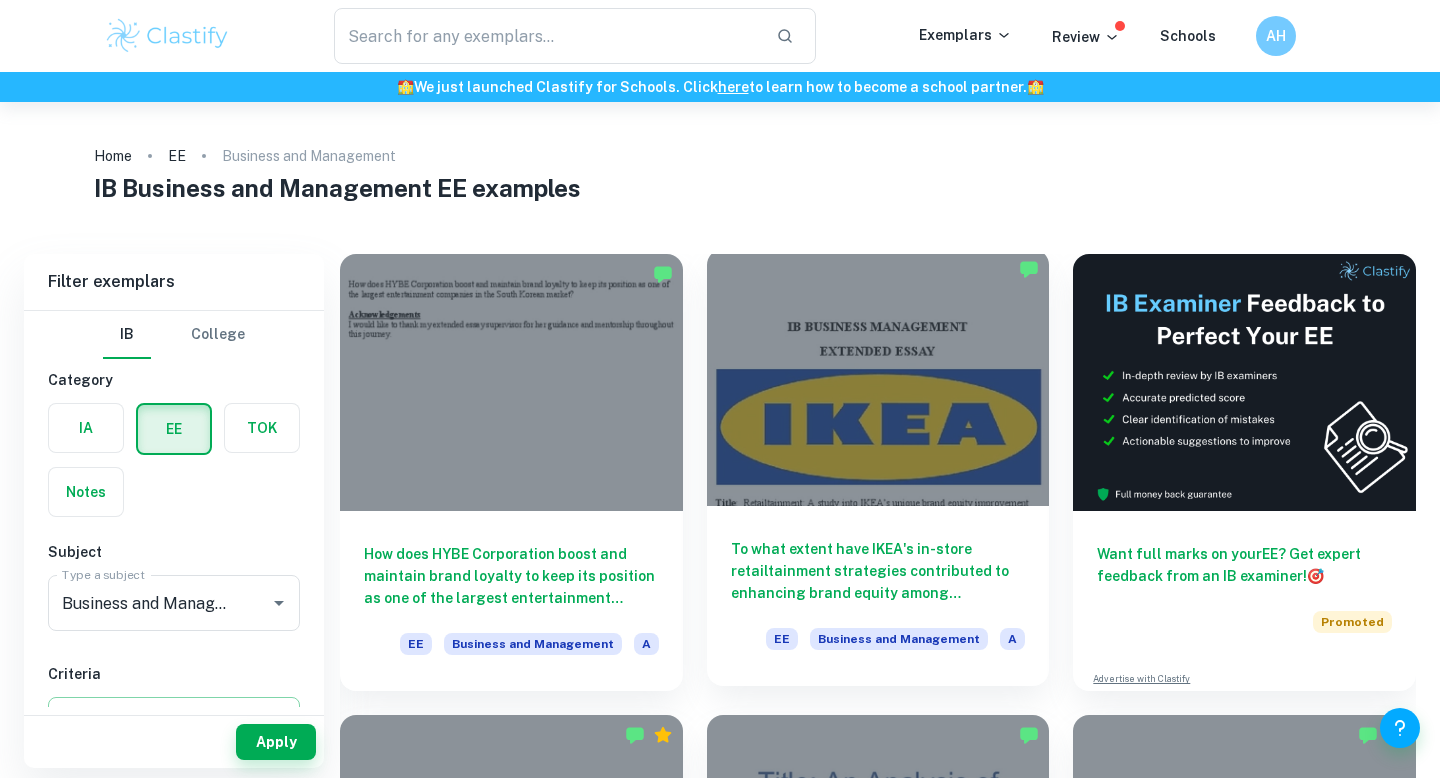 click at bounding box center (878, 377) 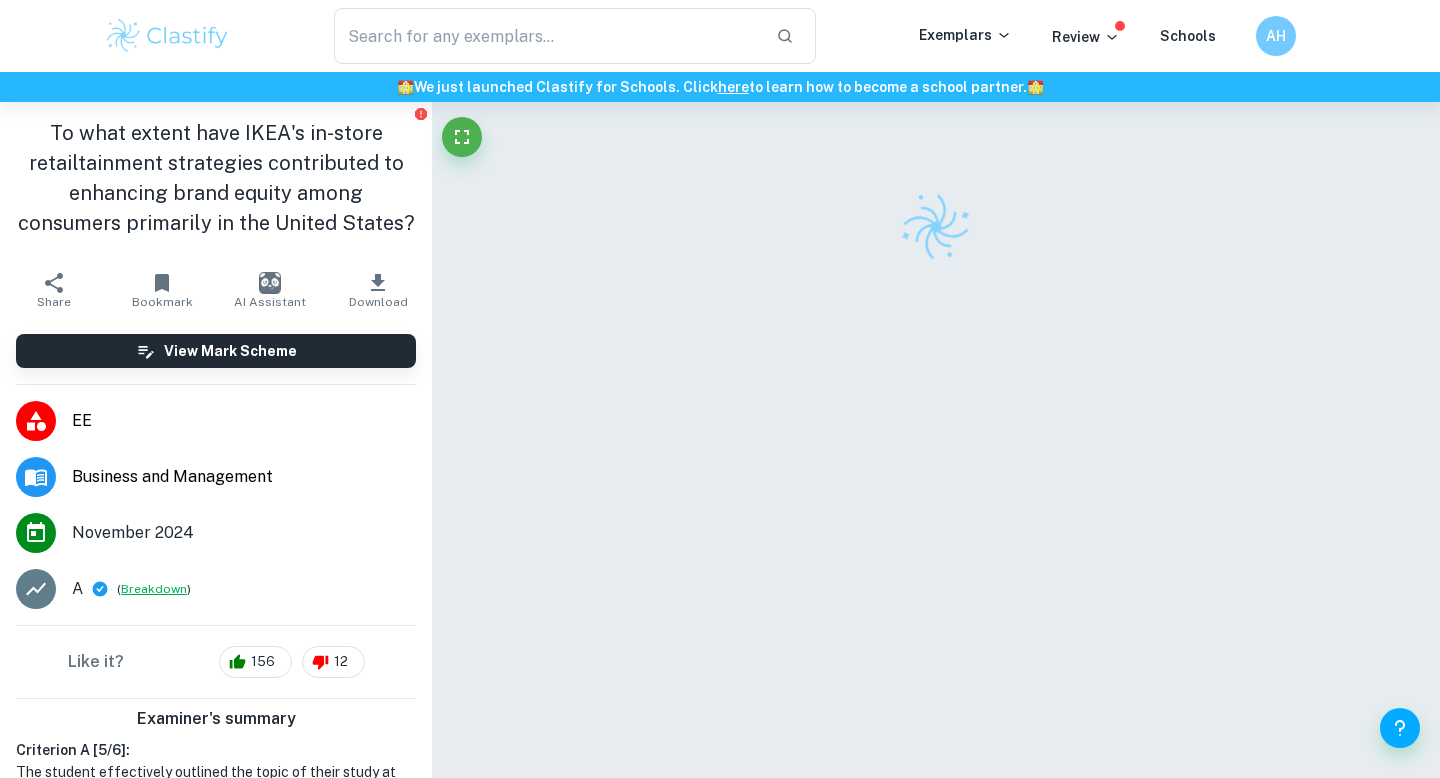 click on "Breakdown" at bounding box center (154, 589) 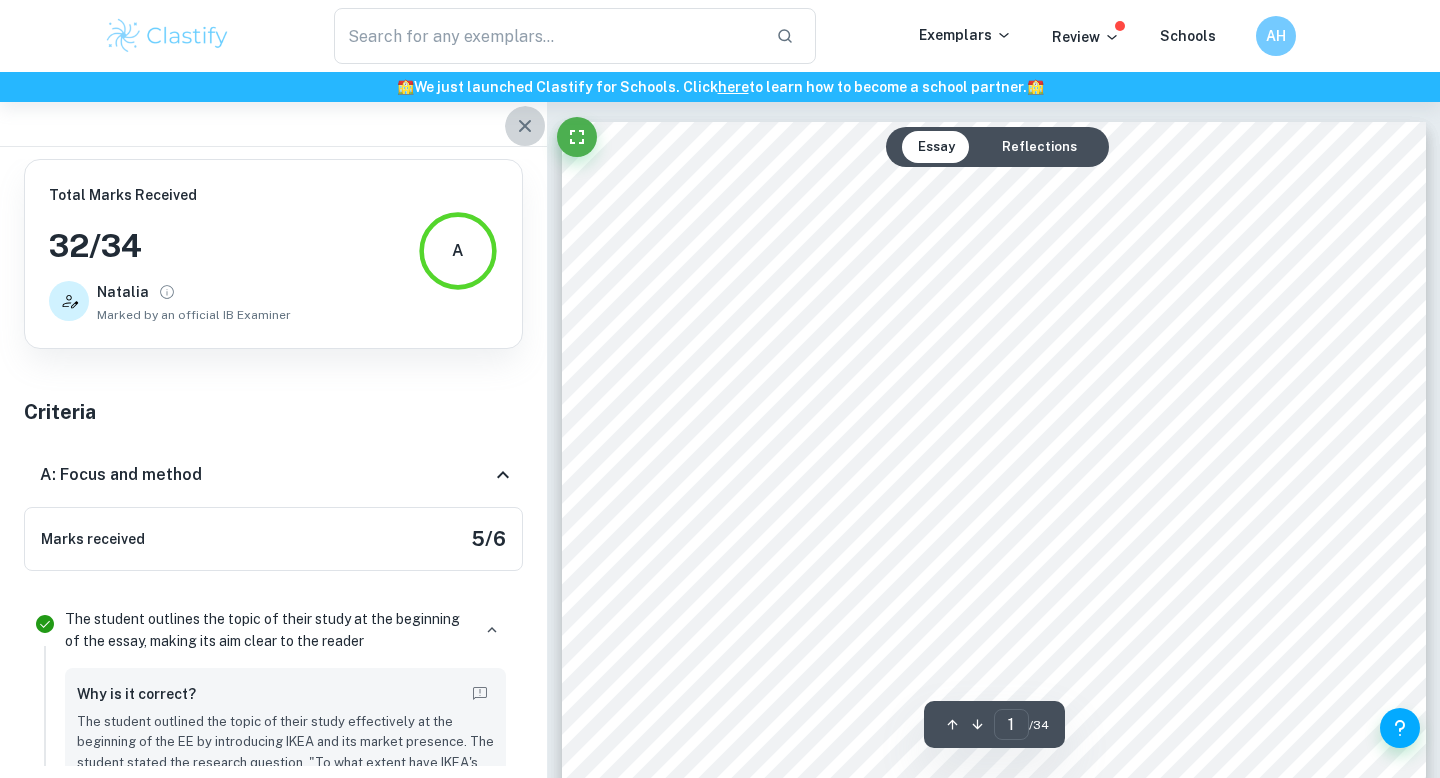 click 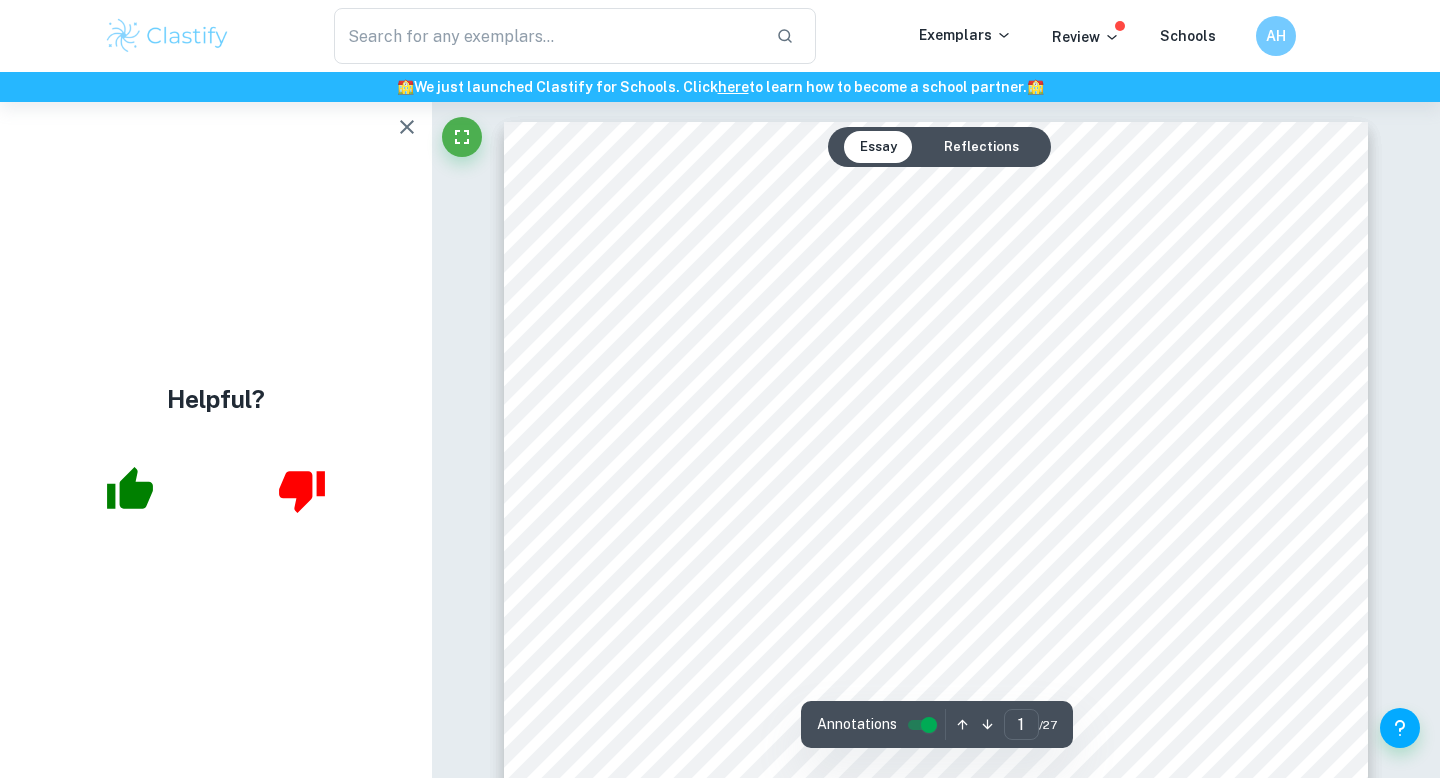 scroll, scrollTop: 0, scrollLeft: 0, axis: both 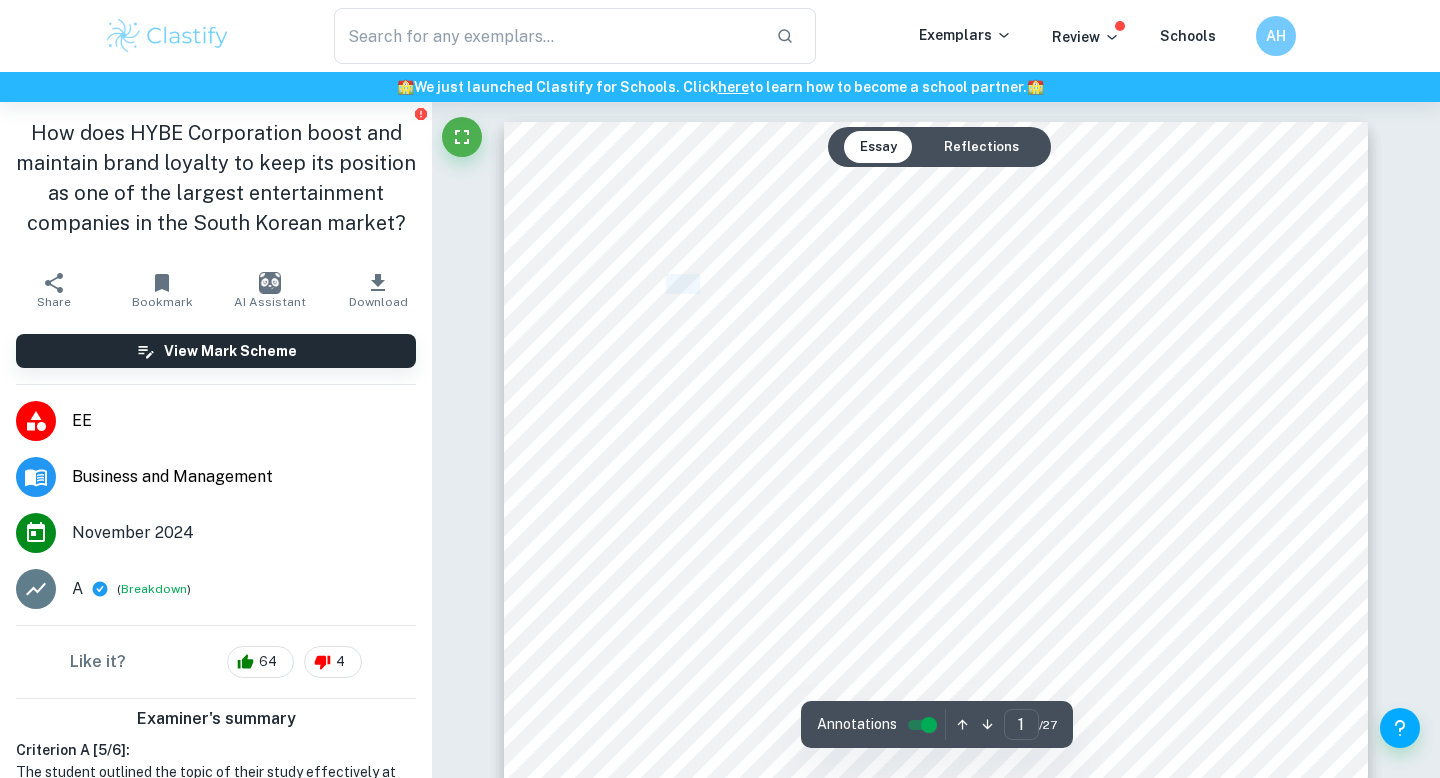 drag, startPoint x: 667, startPoint y: 277, endPoint x: 777, endPoint y: 306, distance: 113.758514 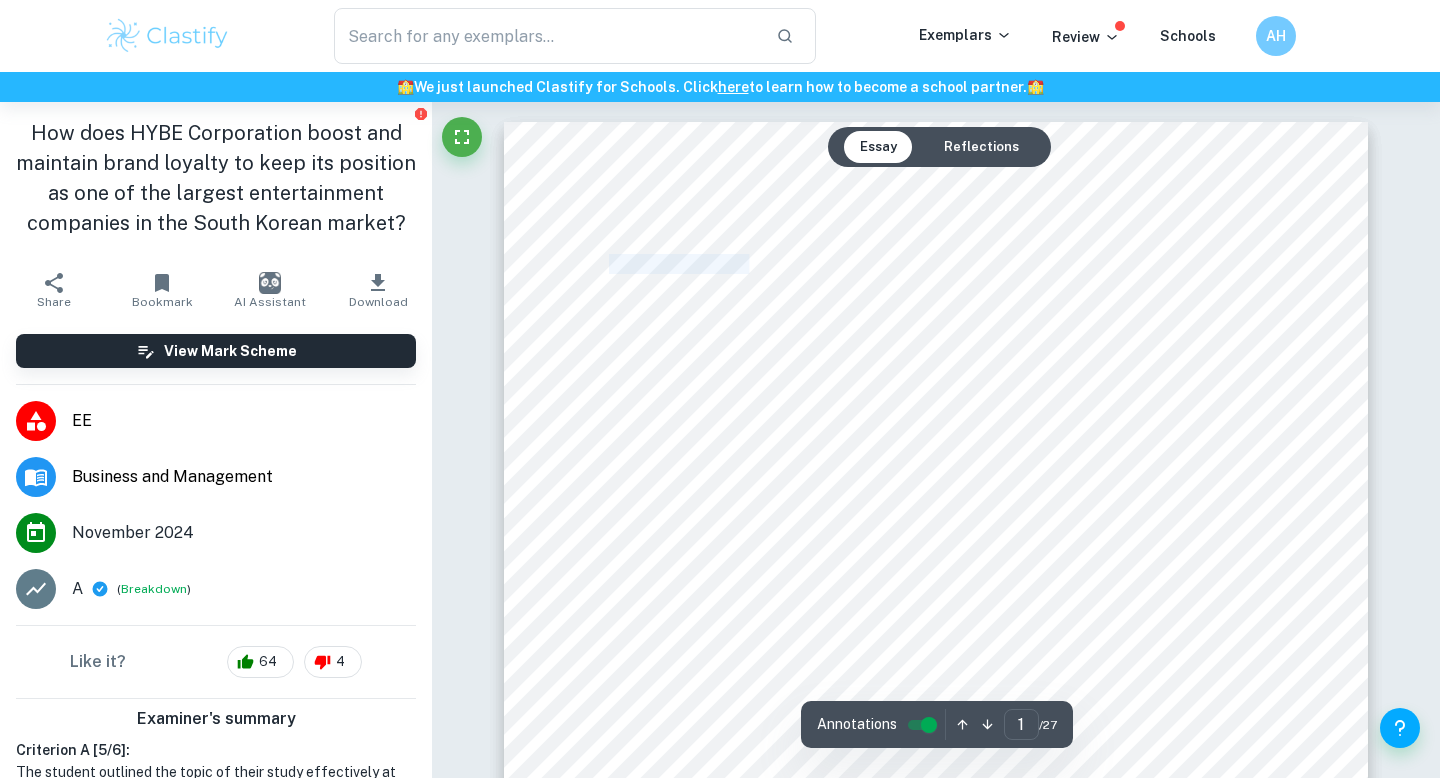 drag, startPoint x: 777, startPoint y: 306, endPoint x: 751, endPoint y: 261, distance: 51.971146 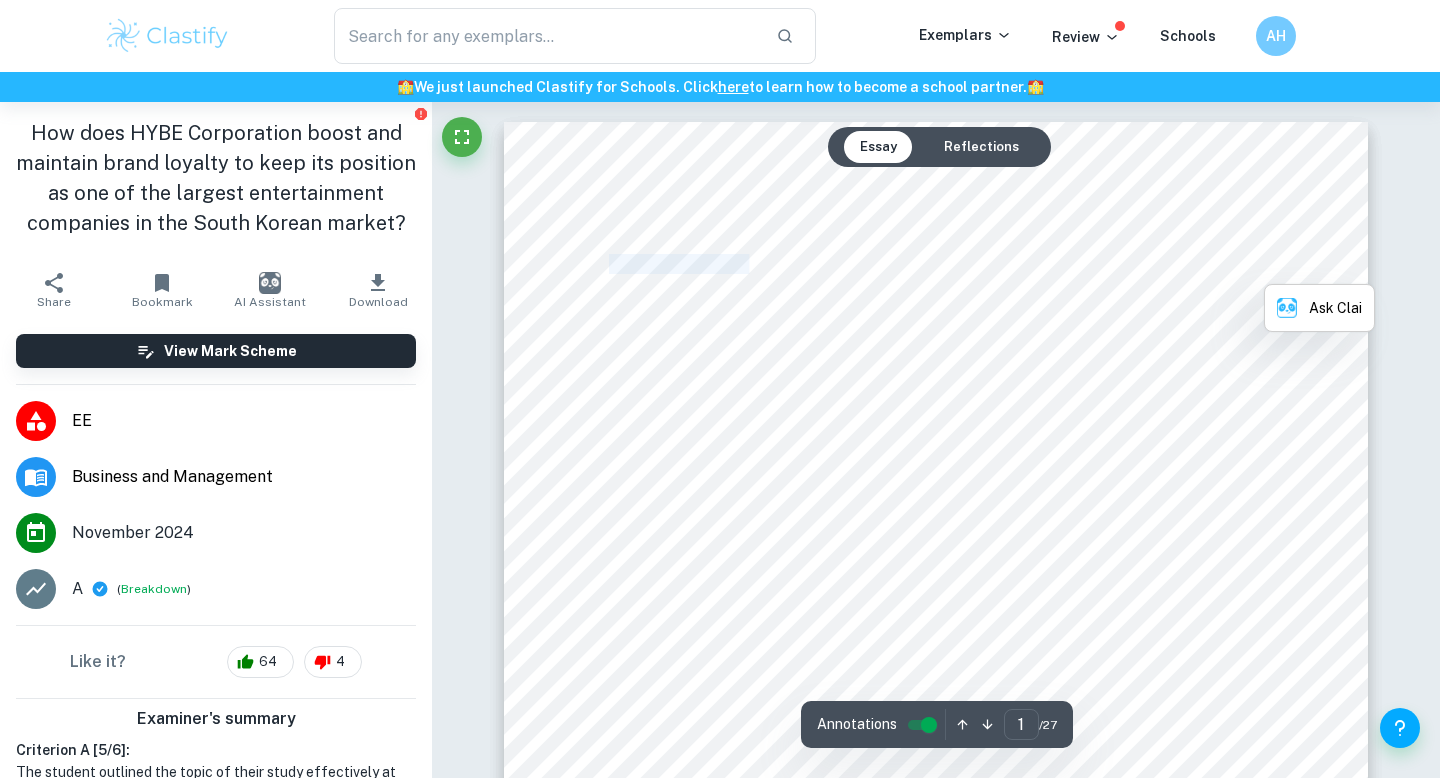 click on "I would like to thank my extended essay supervisor for her guidance and mentorship throughout" at bounding box center [936, 264] 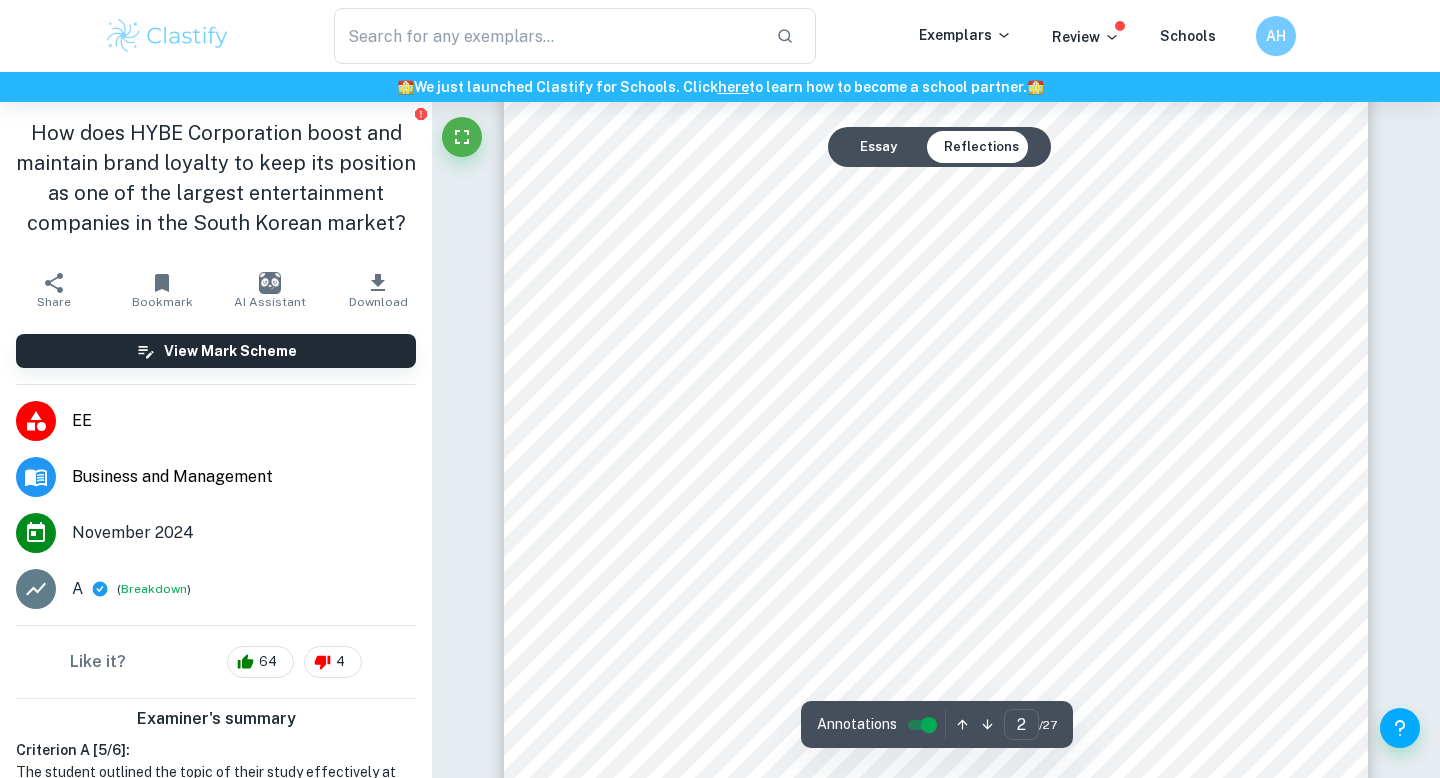 scroll, scrollTop: 1519, scrollLeft: 0, axis: vertical 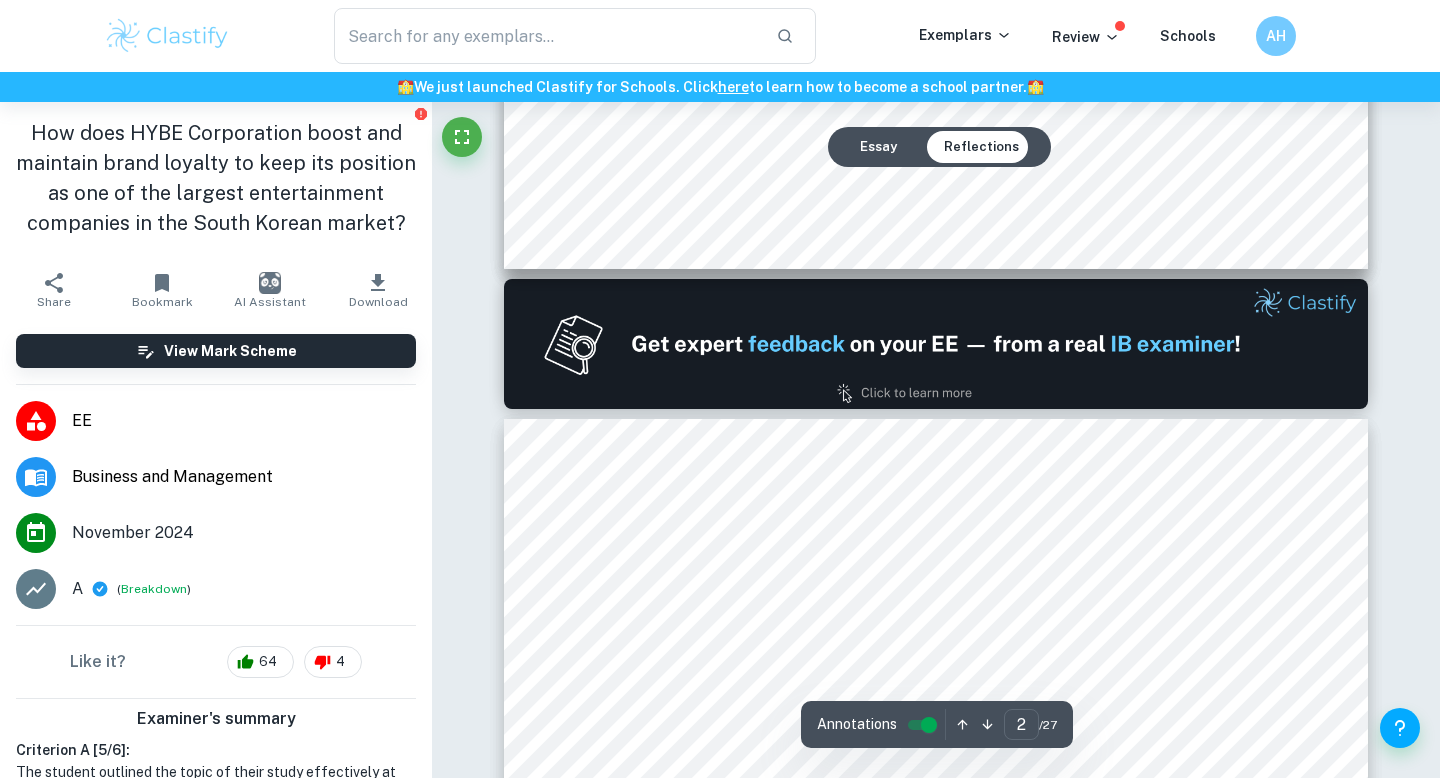 type on "1" 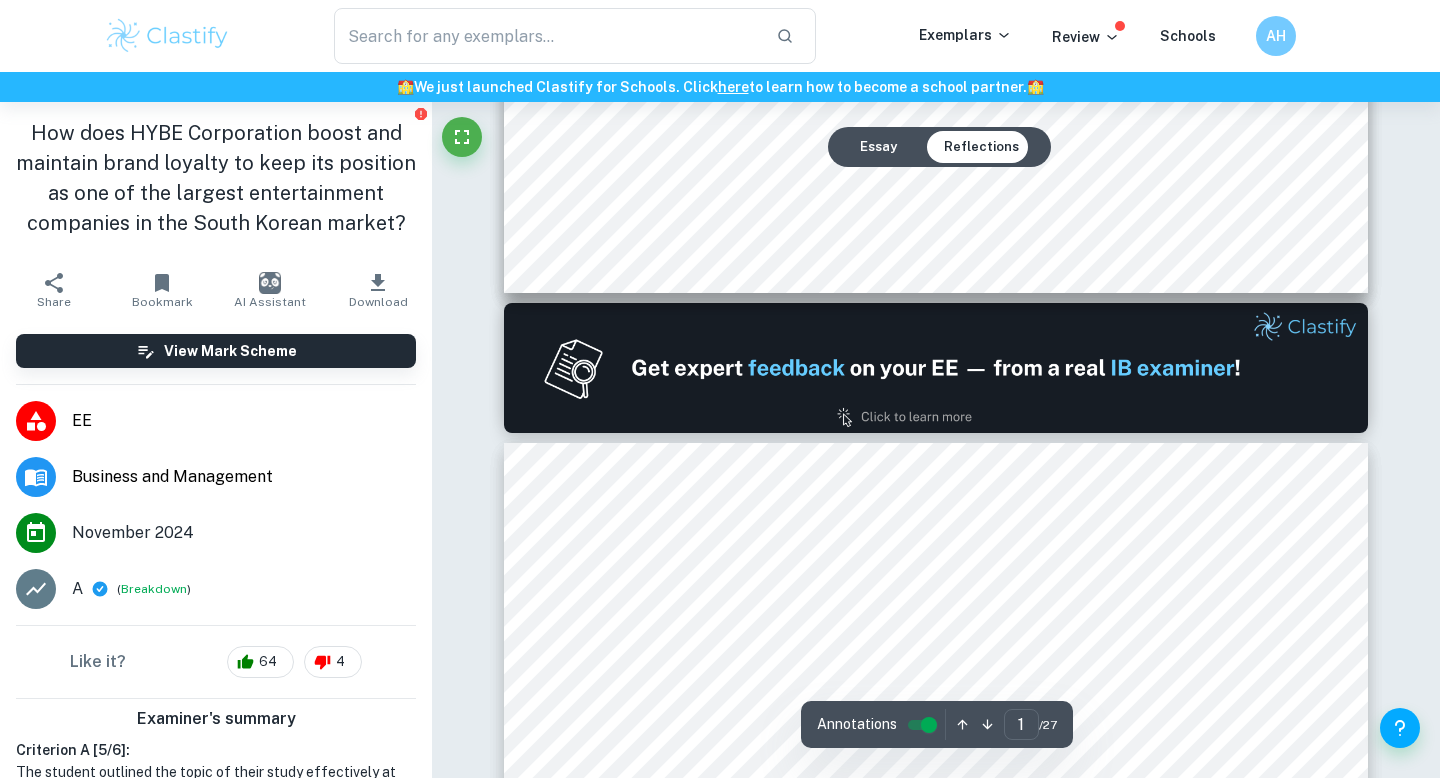 scroll, scrollTop: 1028, scrollLeft: 0, axis: vertical 